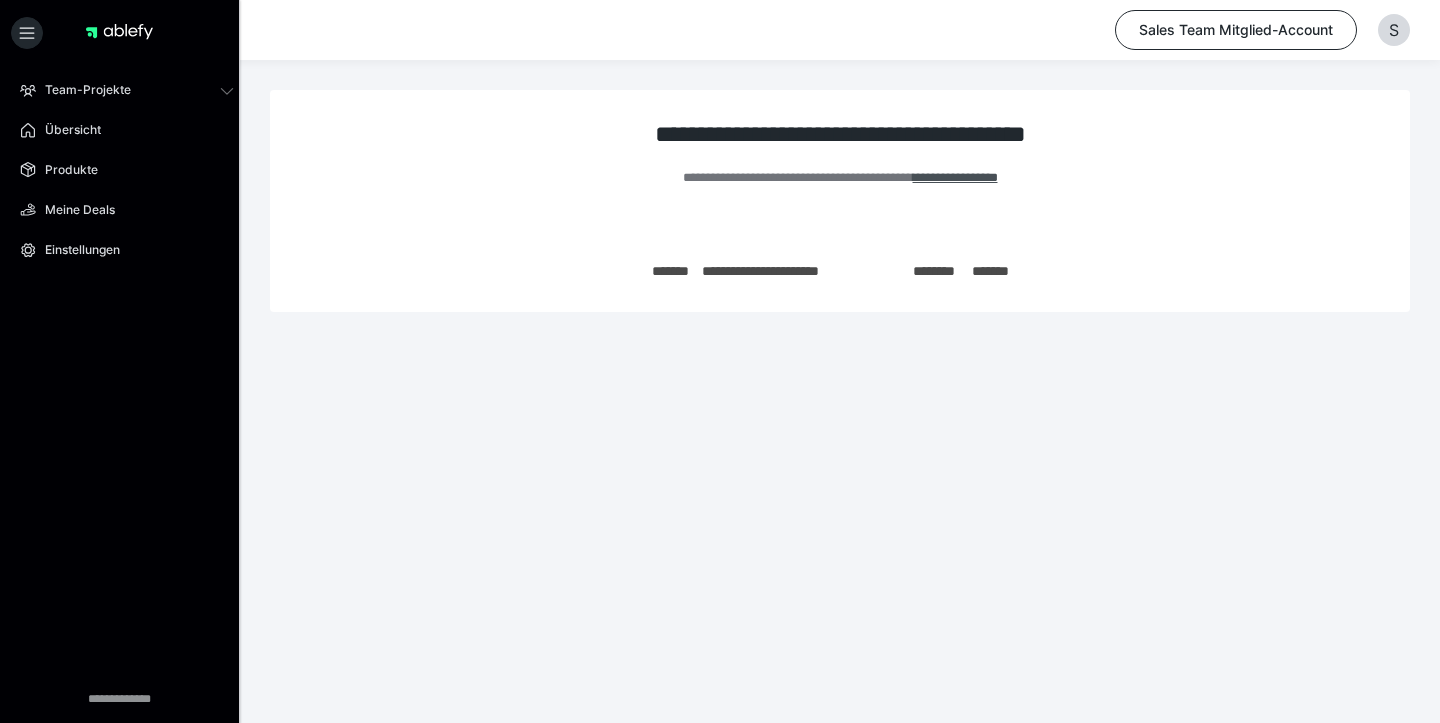 scroll, scrollTop: 0, scrollLeft: 0, axis: both 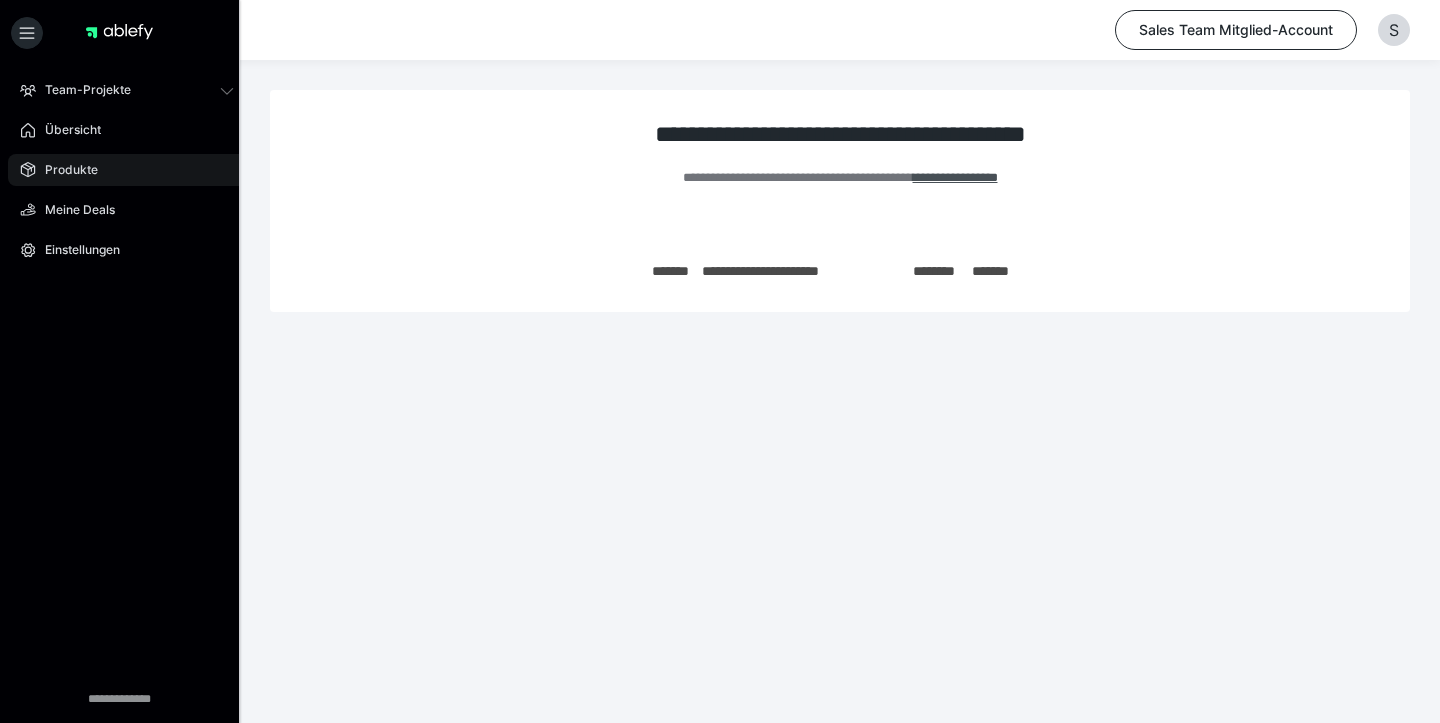 click on "Produkte" at bounding box center [127, 170] 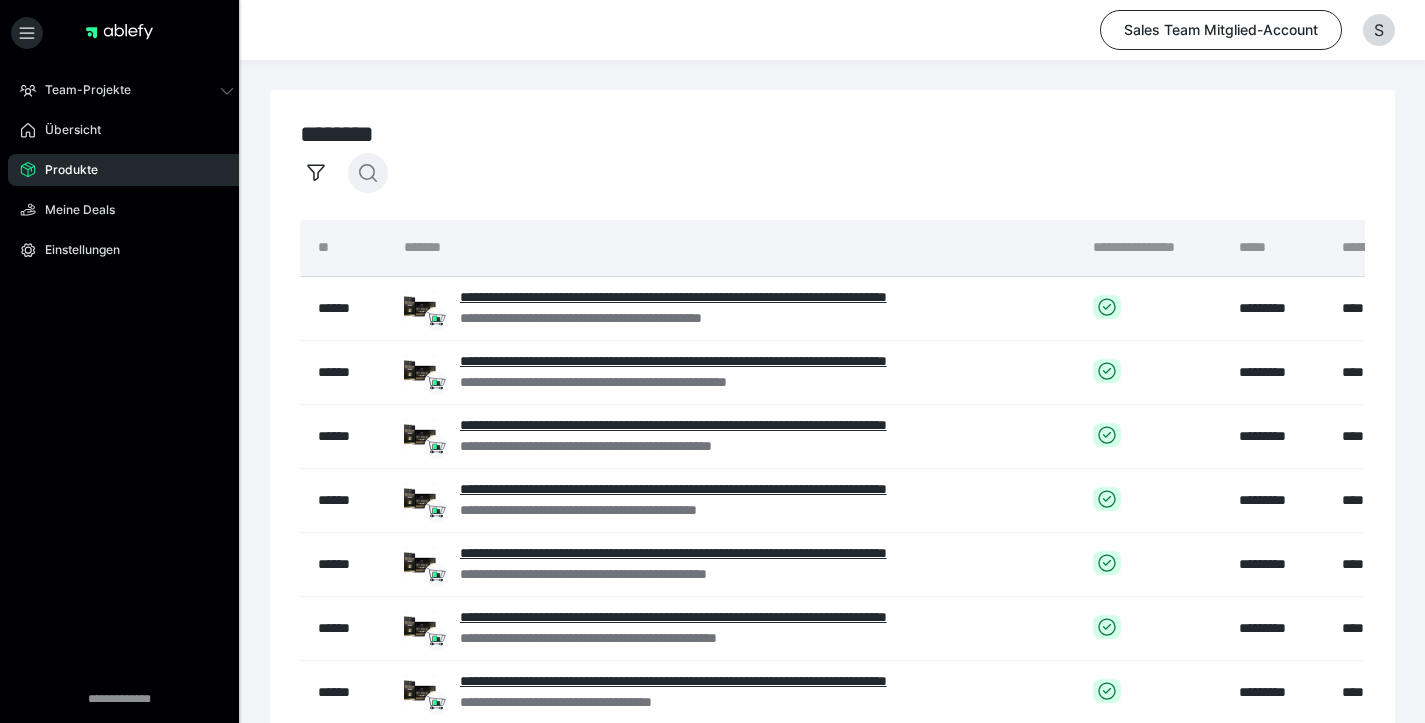 click 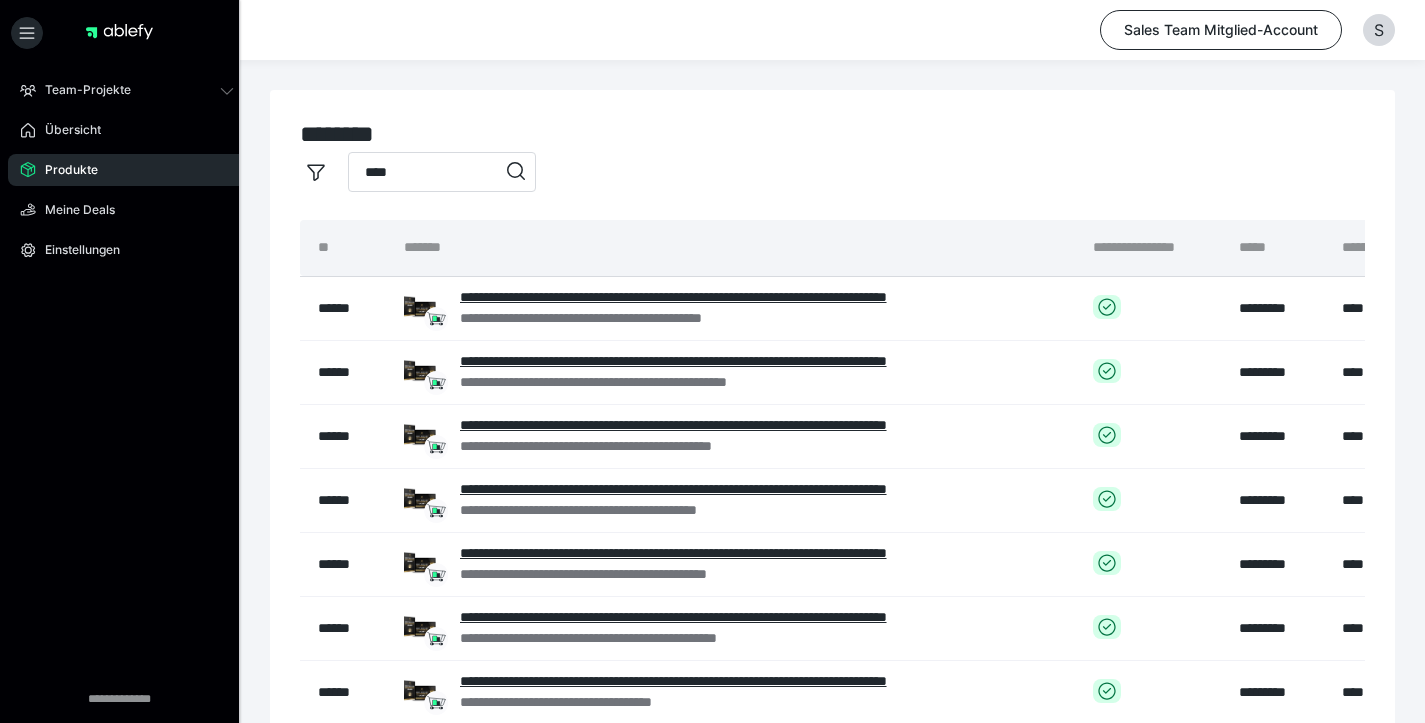 type on "****" 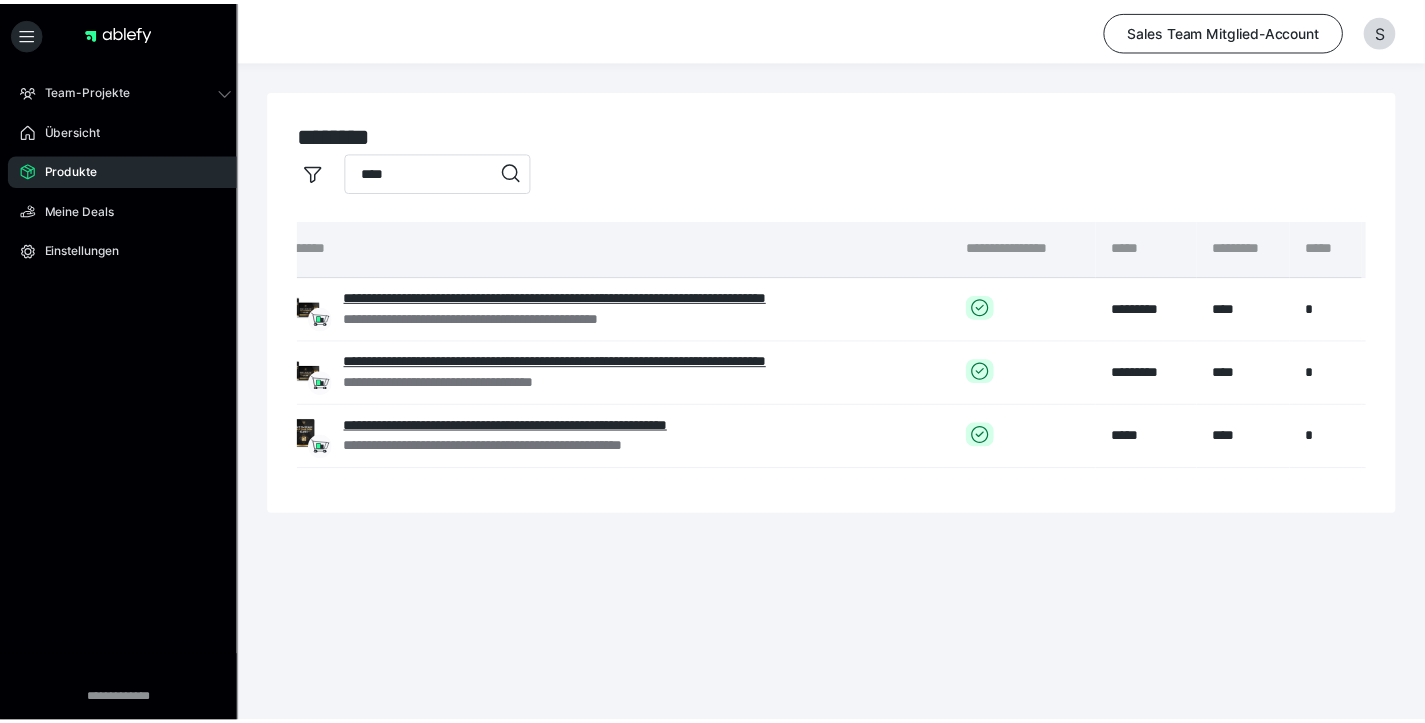 scroll, scrollTop: 0, scrollLeft: 285, axis: horizontal 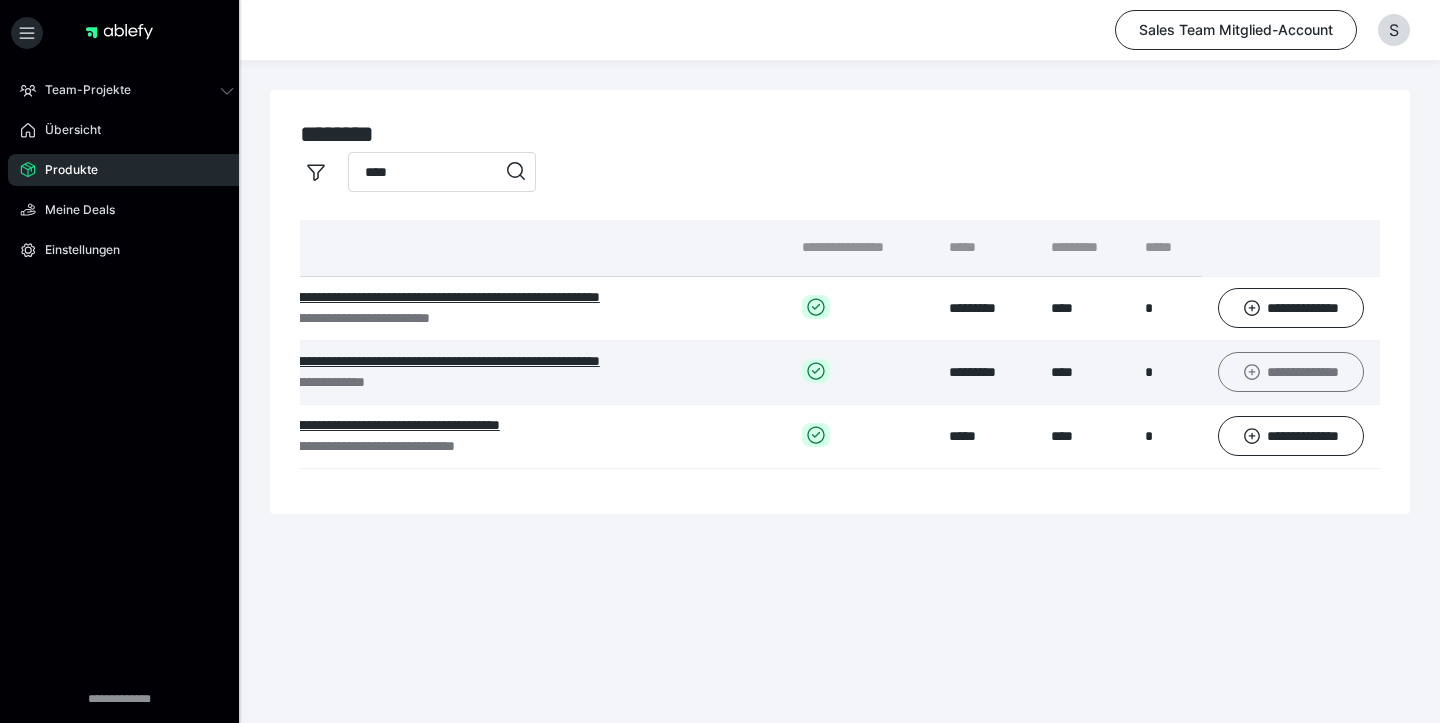 click on "**********" at bounding box center [1291, 372] 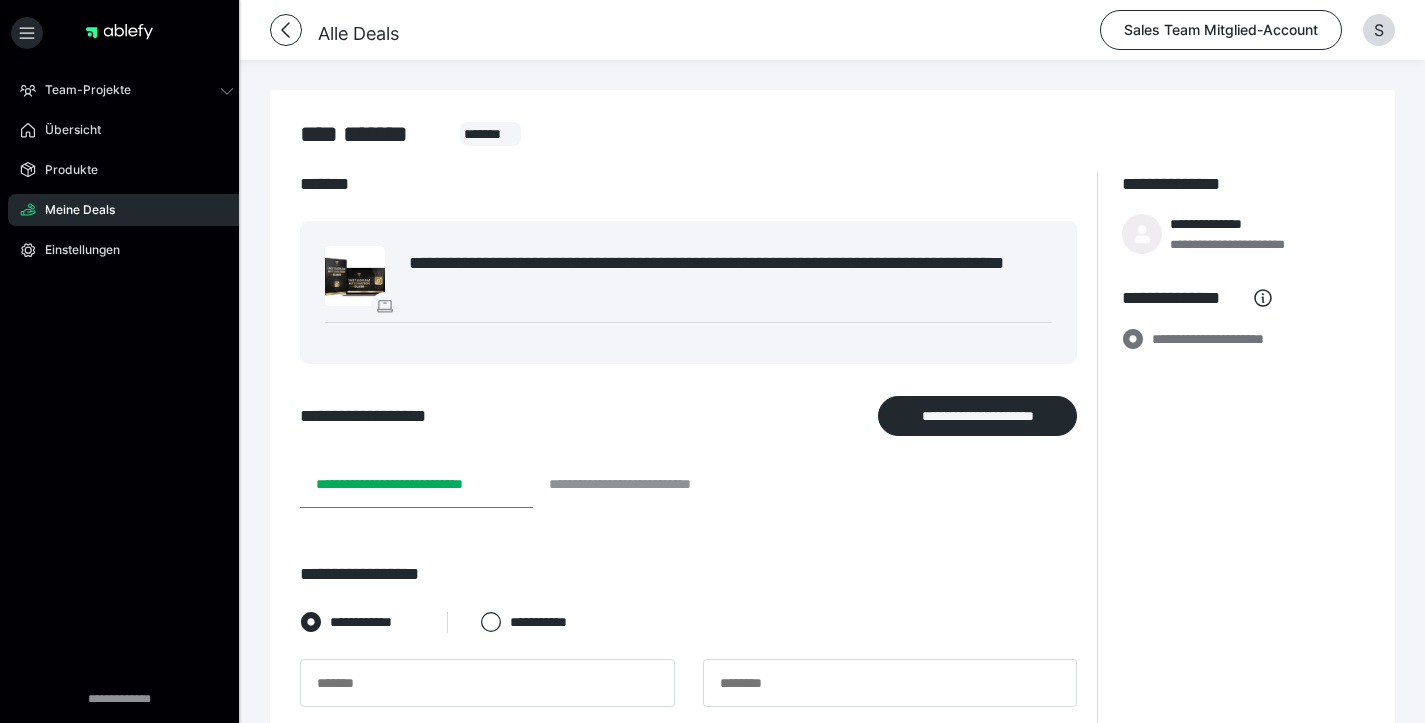 click on "**********" at bounding box center [648, 484] 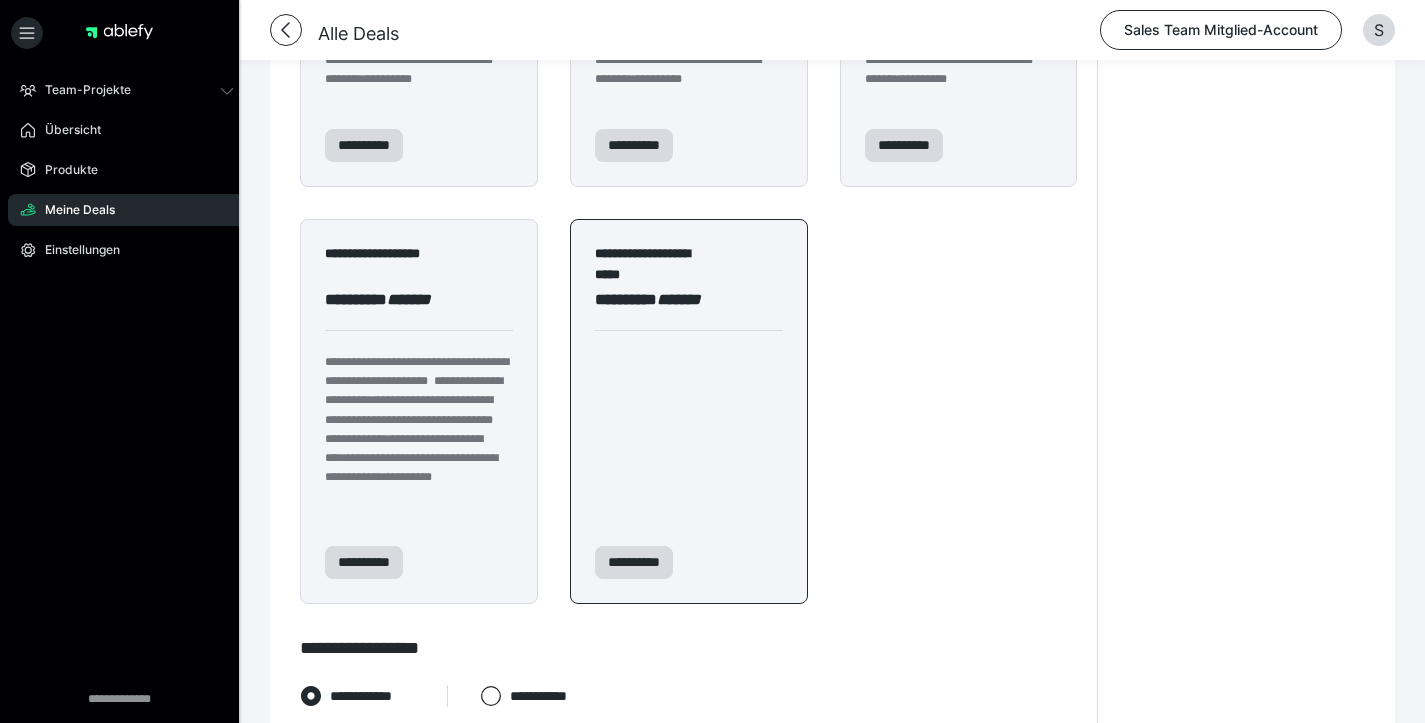click on "**********" at bounding box center [689, 411] 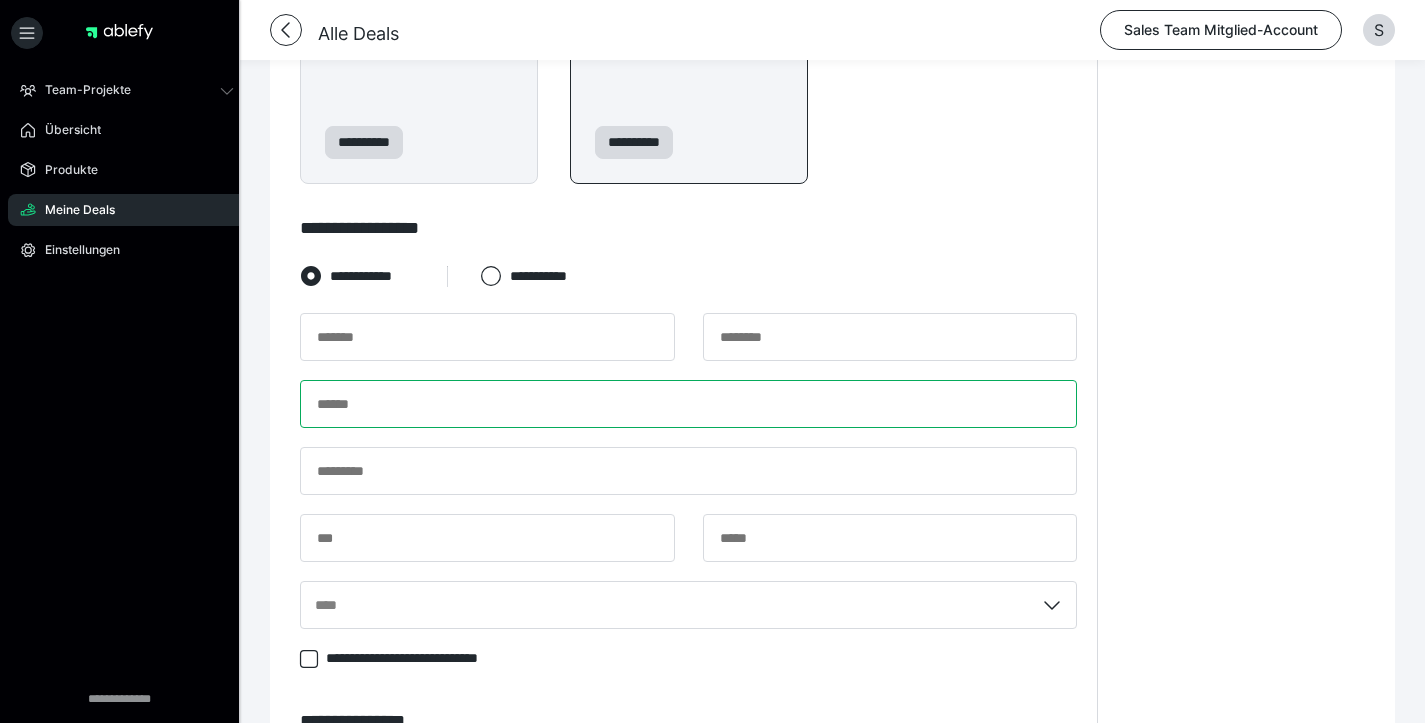 paste on "**********" 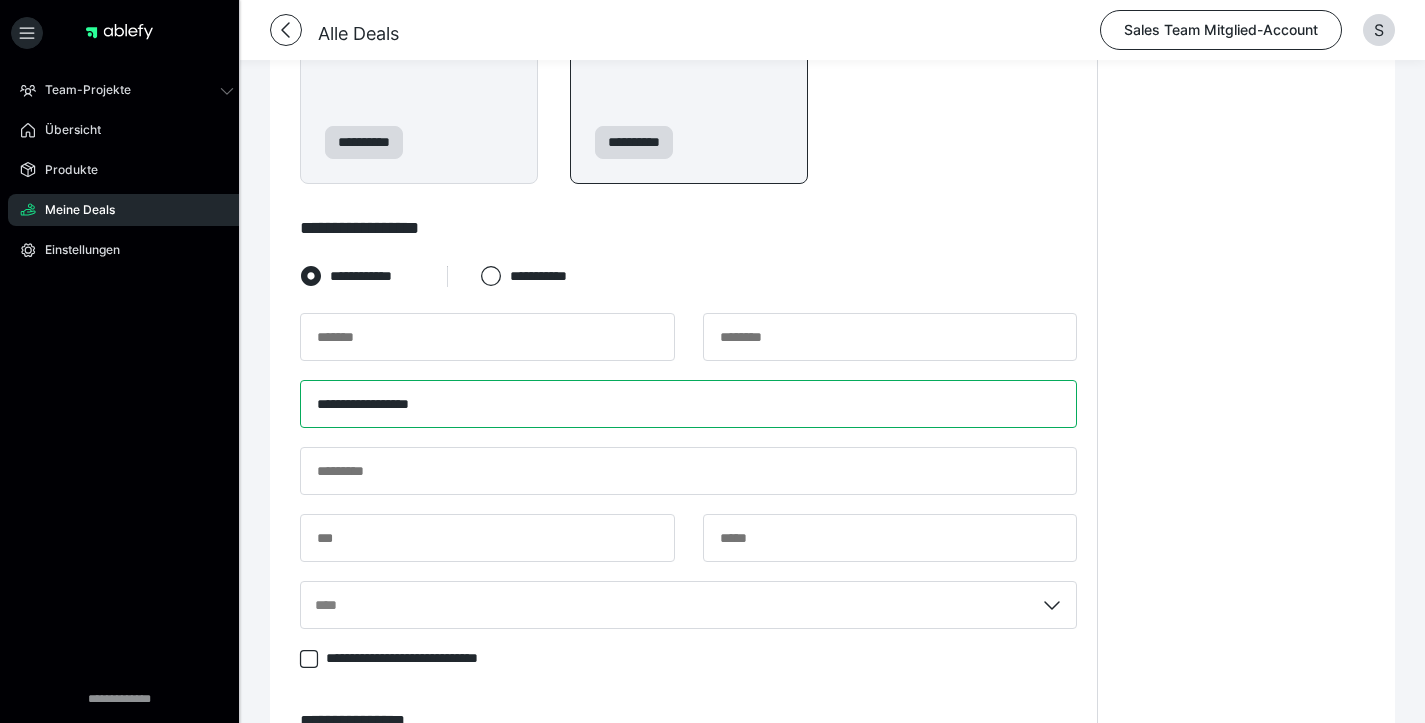 type on "**********" 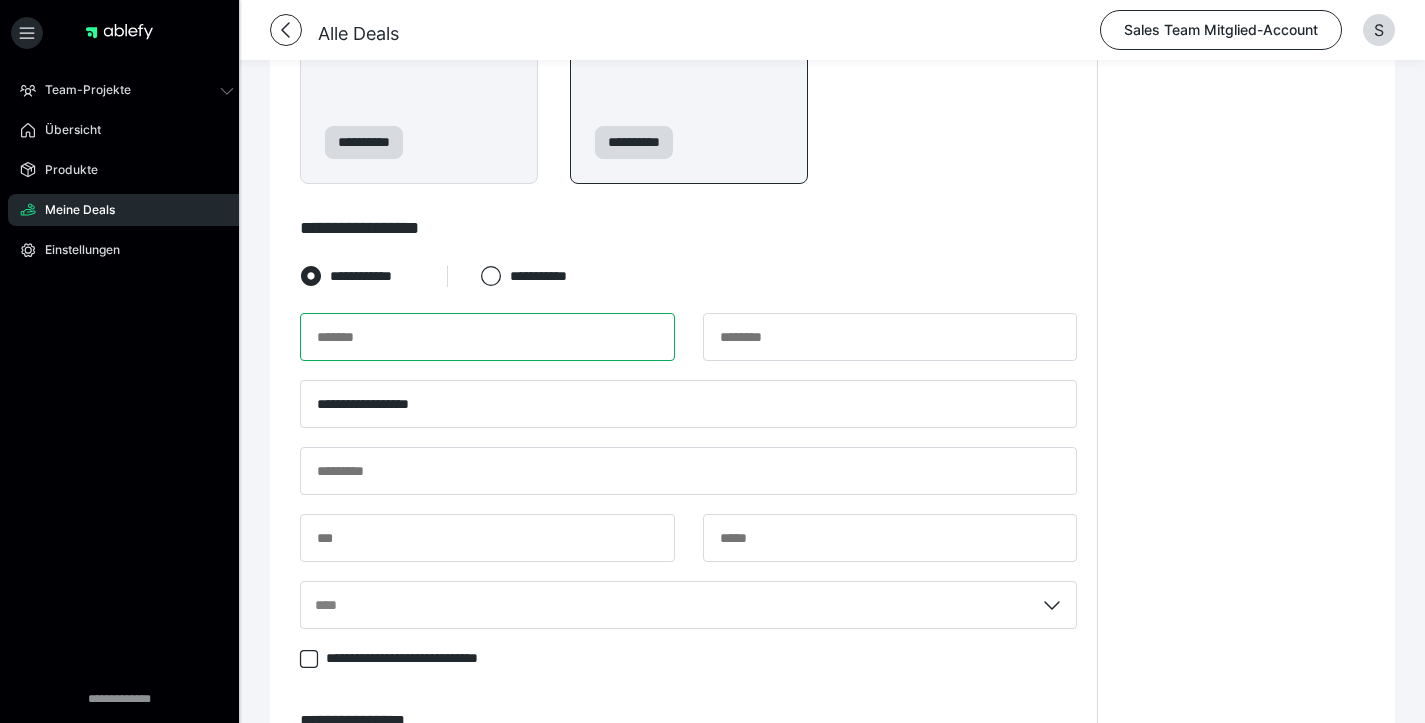 click at bounding box center (487, 337) 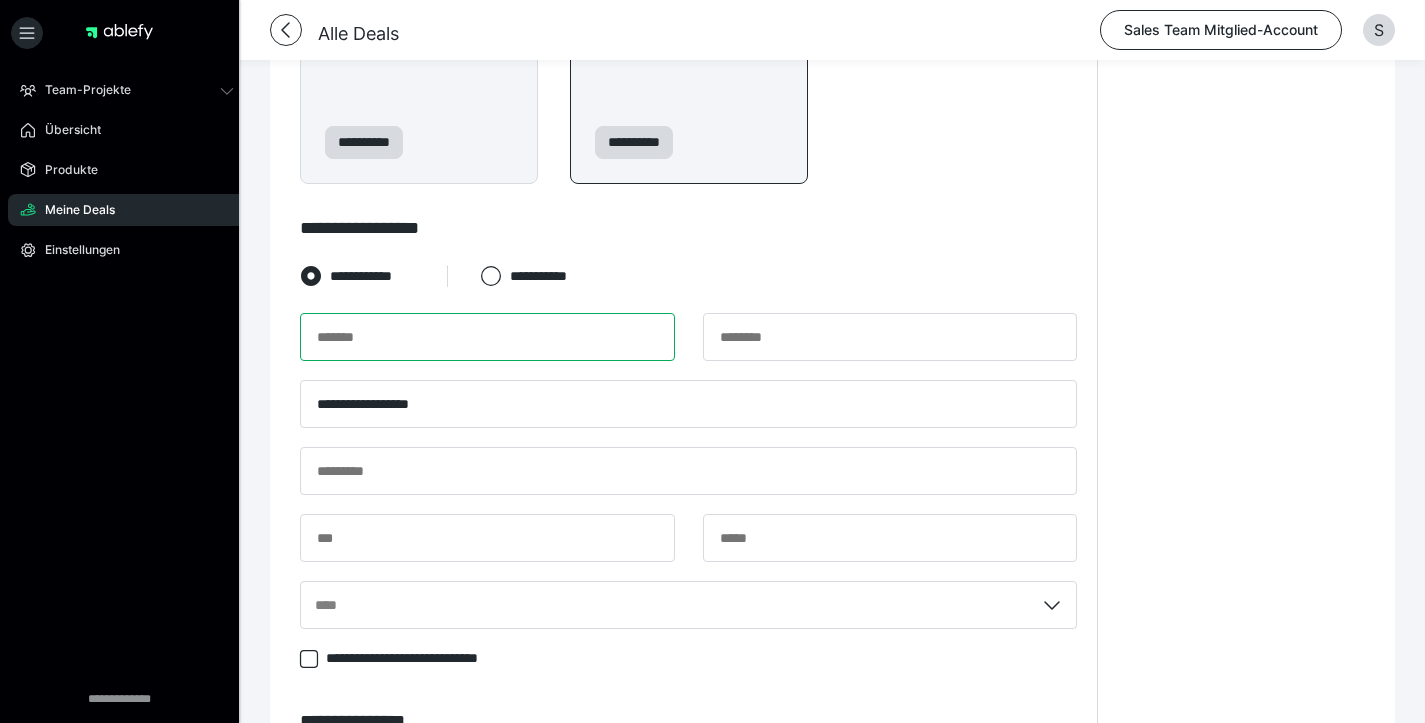 click at bounding box center (487, 337) 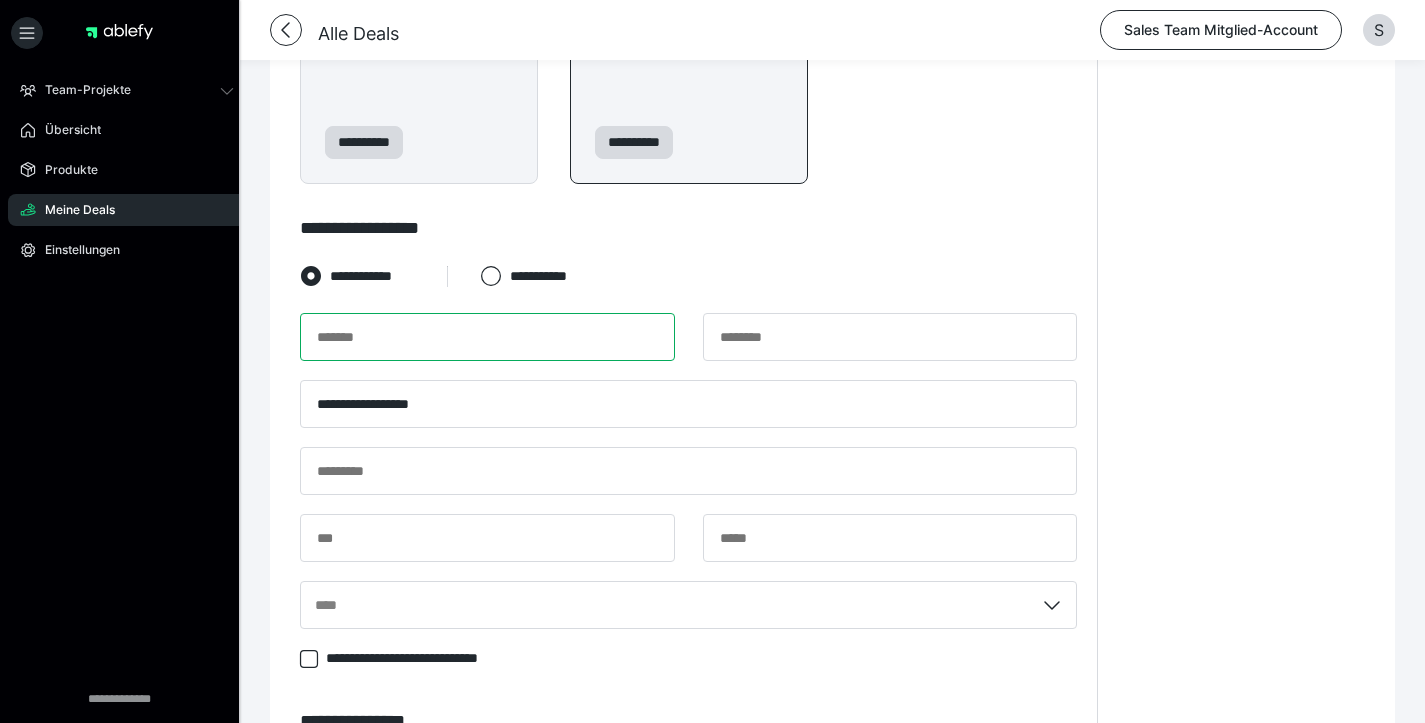 paste on "********" 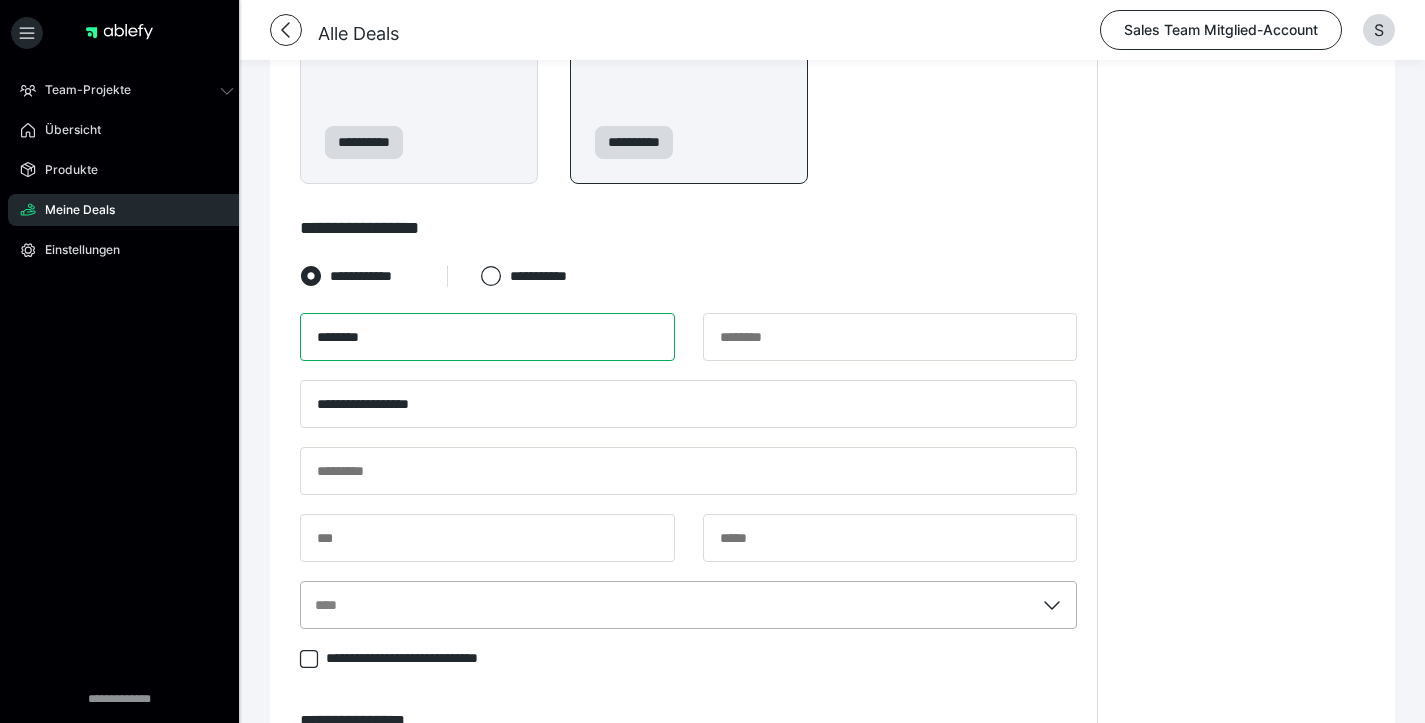 type on "********" 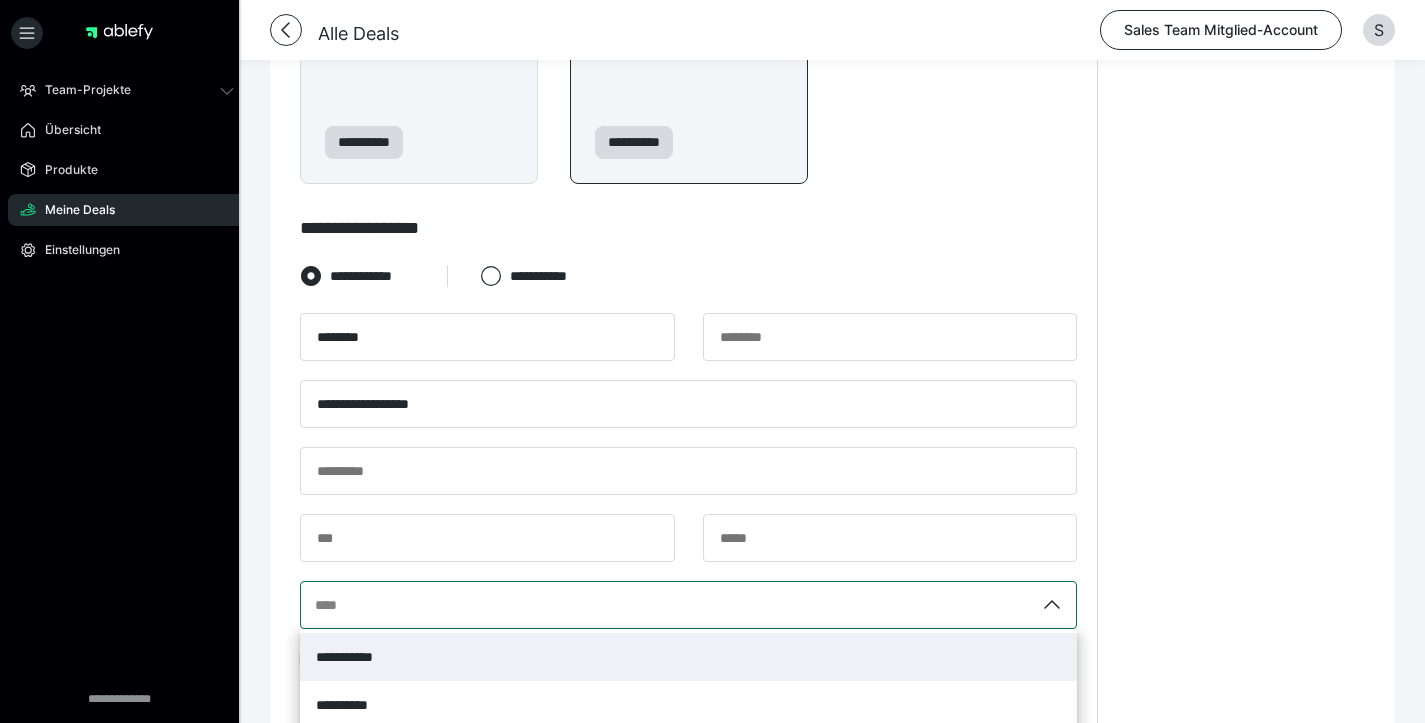 click on "**********" at bounding box center [688, 605] 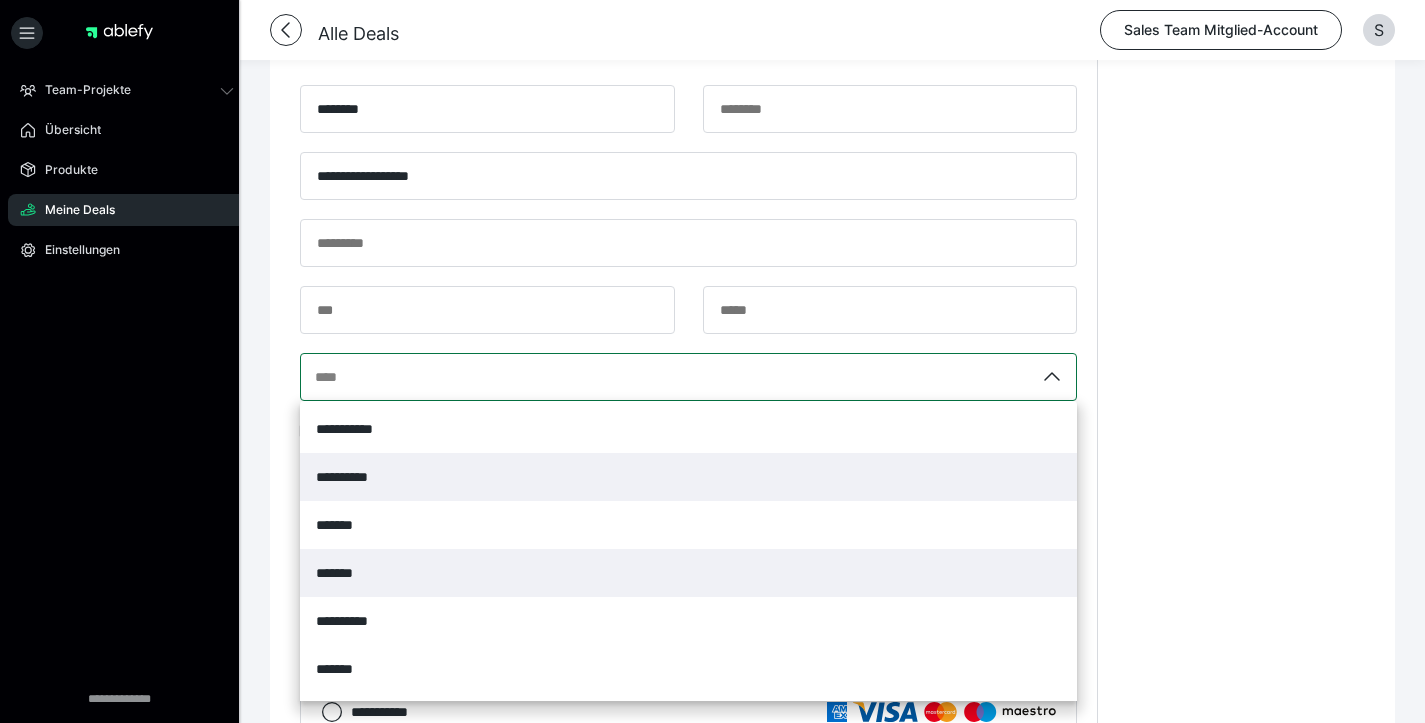 scroll, scrollTop: 1358, scrollLeft: 0, axis: vertical 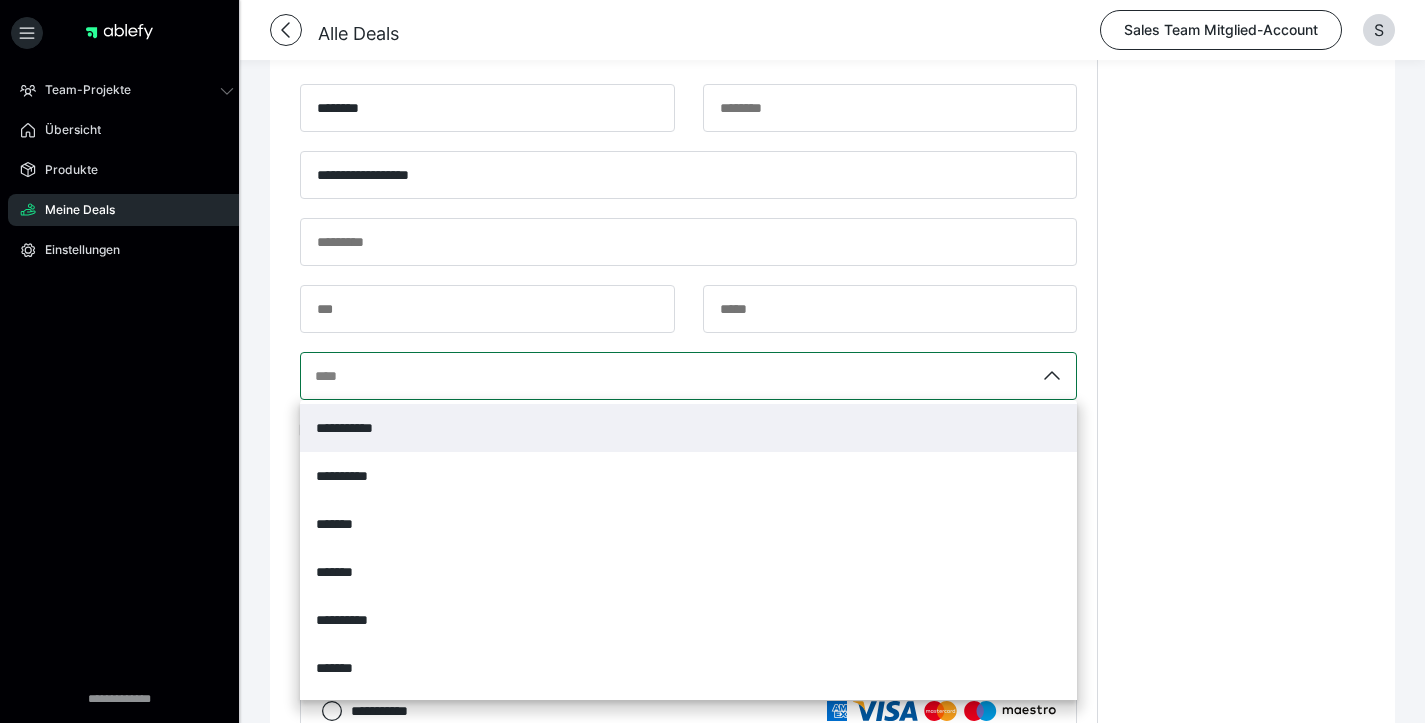 click on "**********" at bounding box center (688, 428) 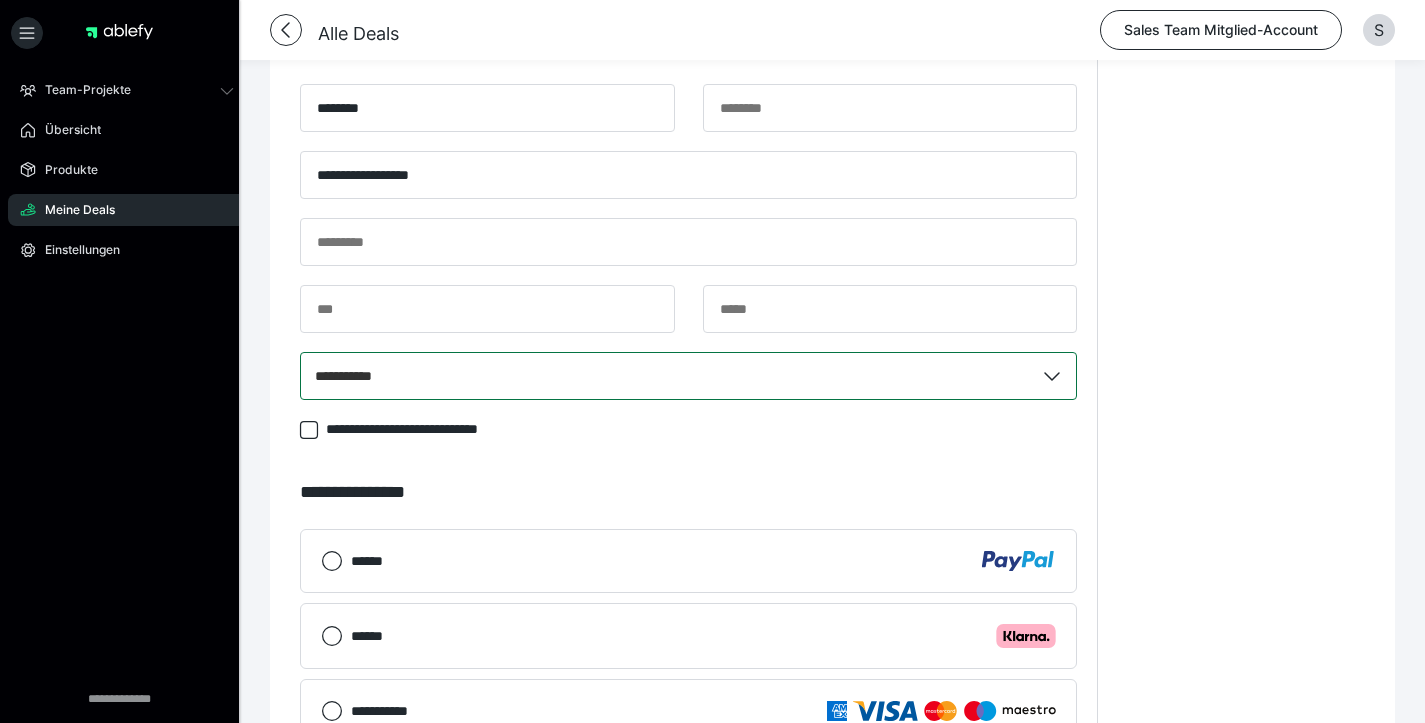 click on "**********" at bounding box center [1241, 30] 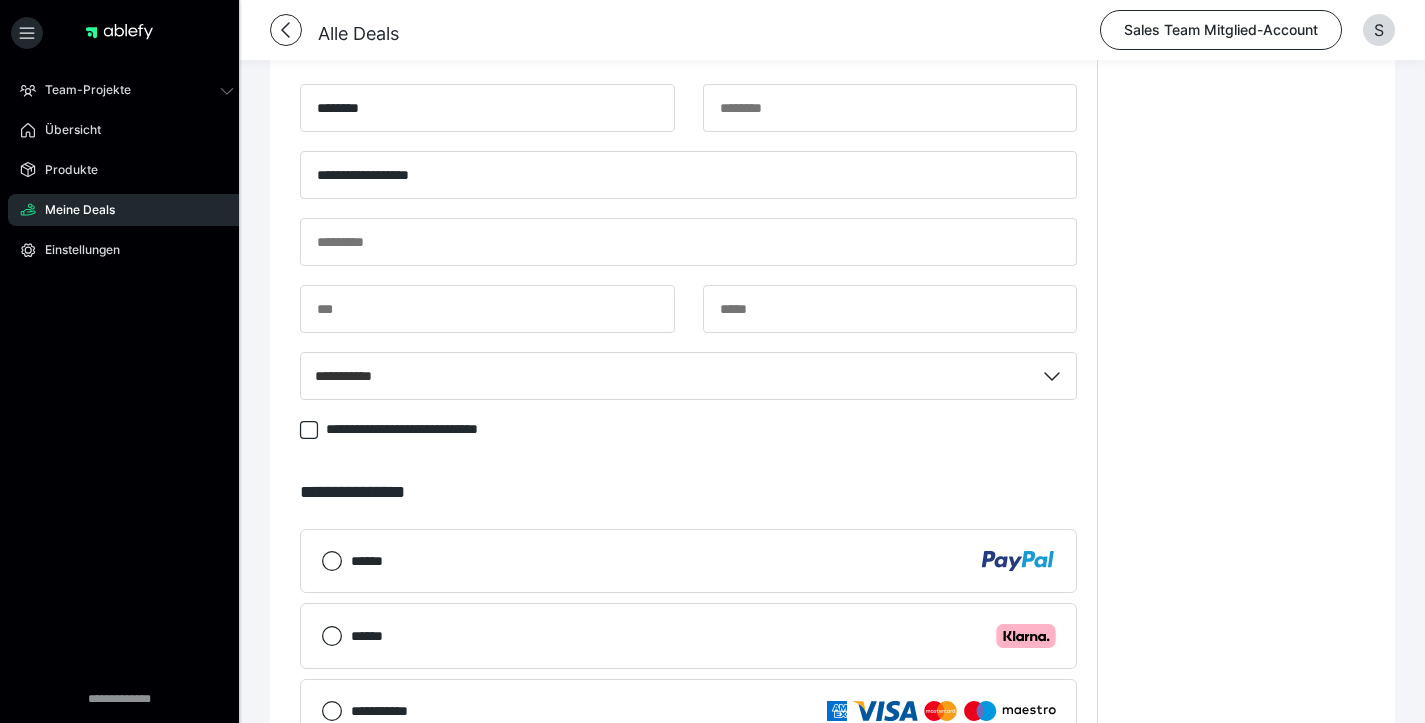 scroll, scrollTop: 1210, scrollLeft: 0, axis: vertical 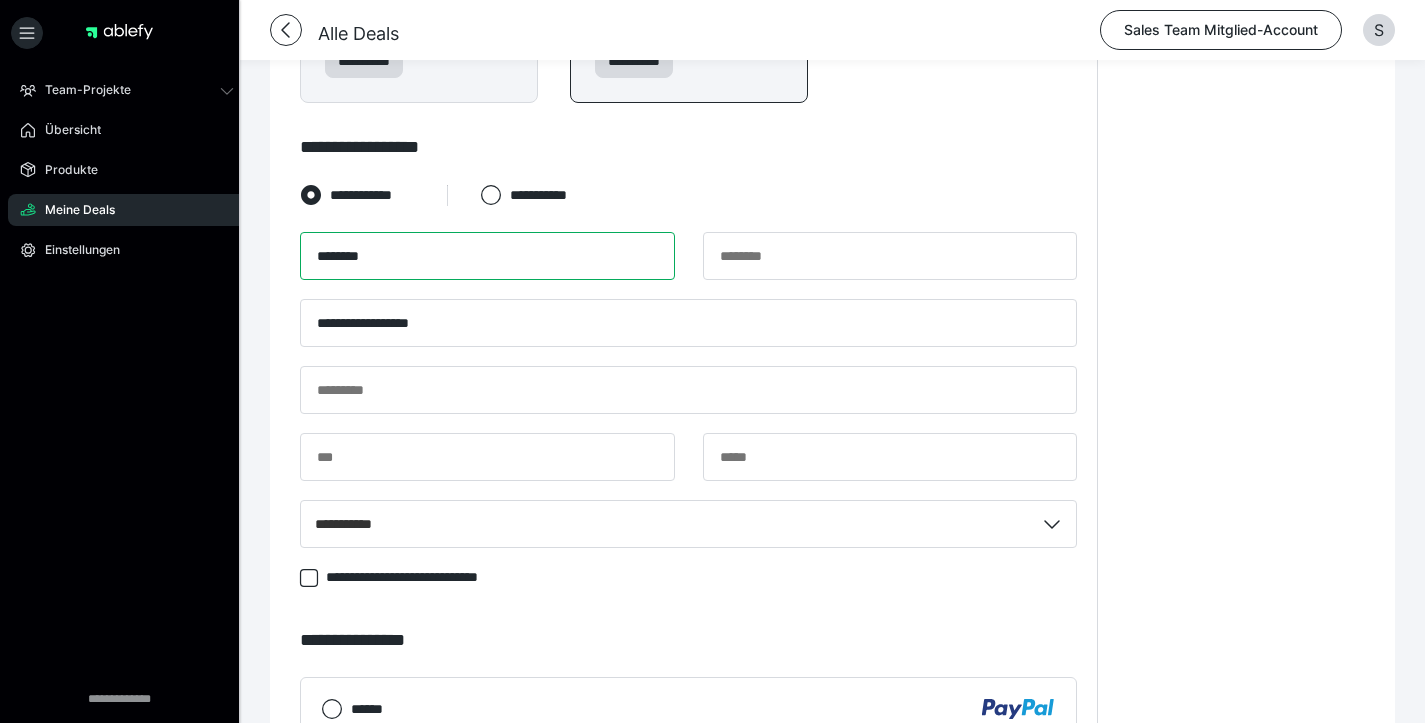 click on "********" at bounding box center [487, 256] 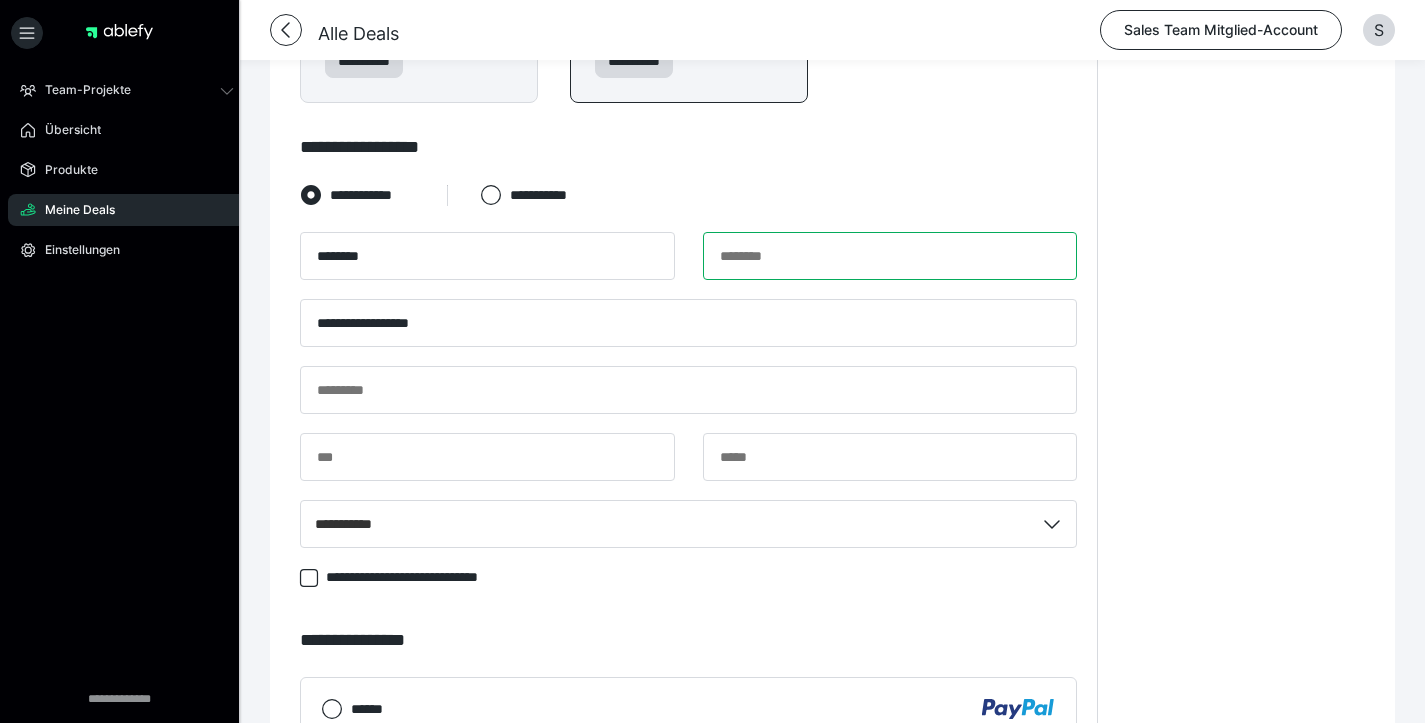 drag, startPoint x: 553, startPoint y: 276, endPoint x: 732, endPoint y: 263, distance: 179.47145 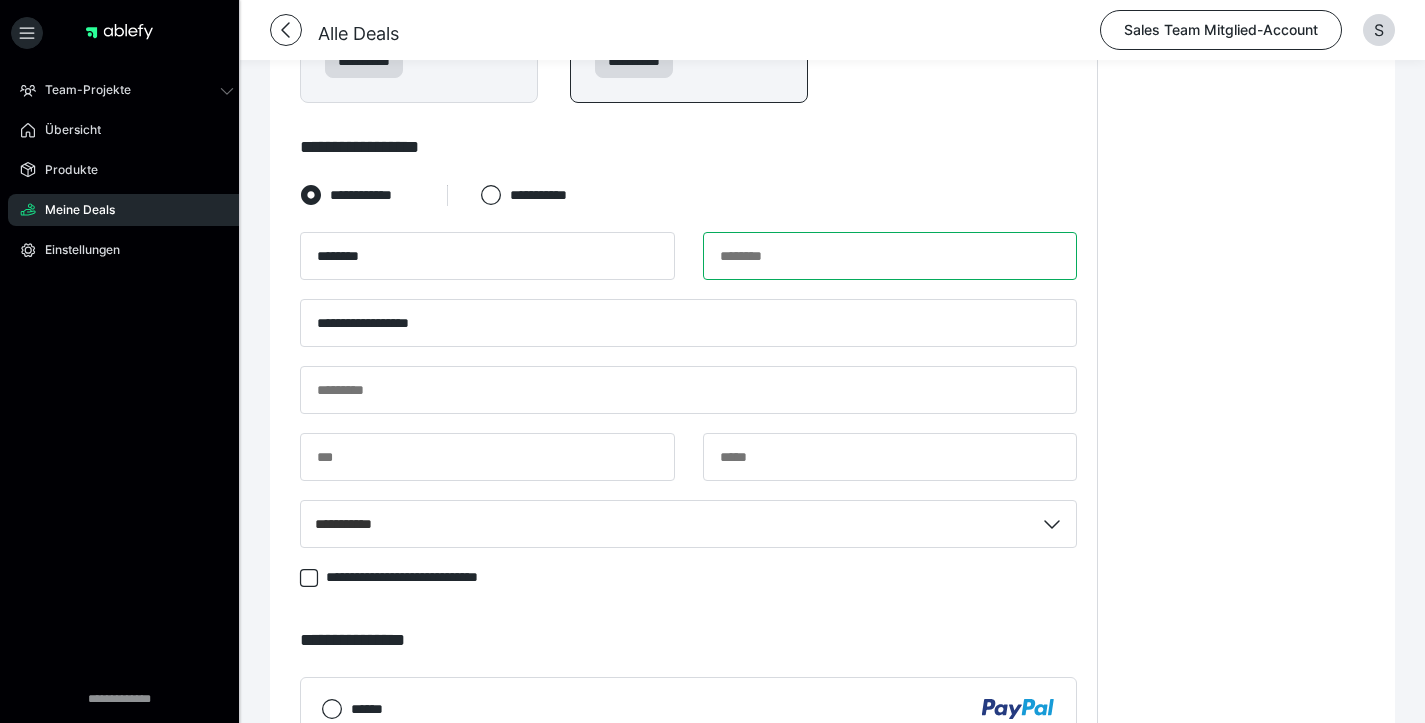 click at bounding box center (890, 256) 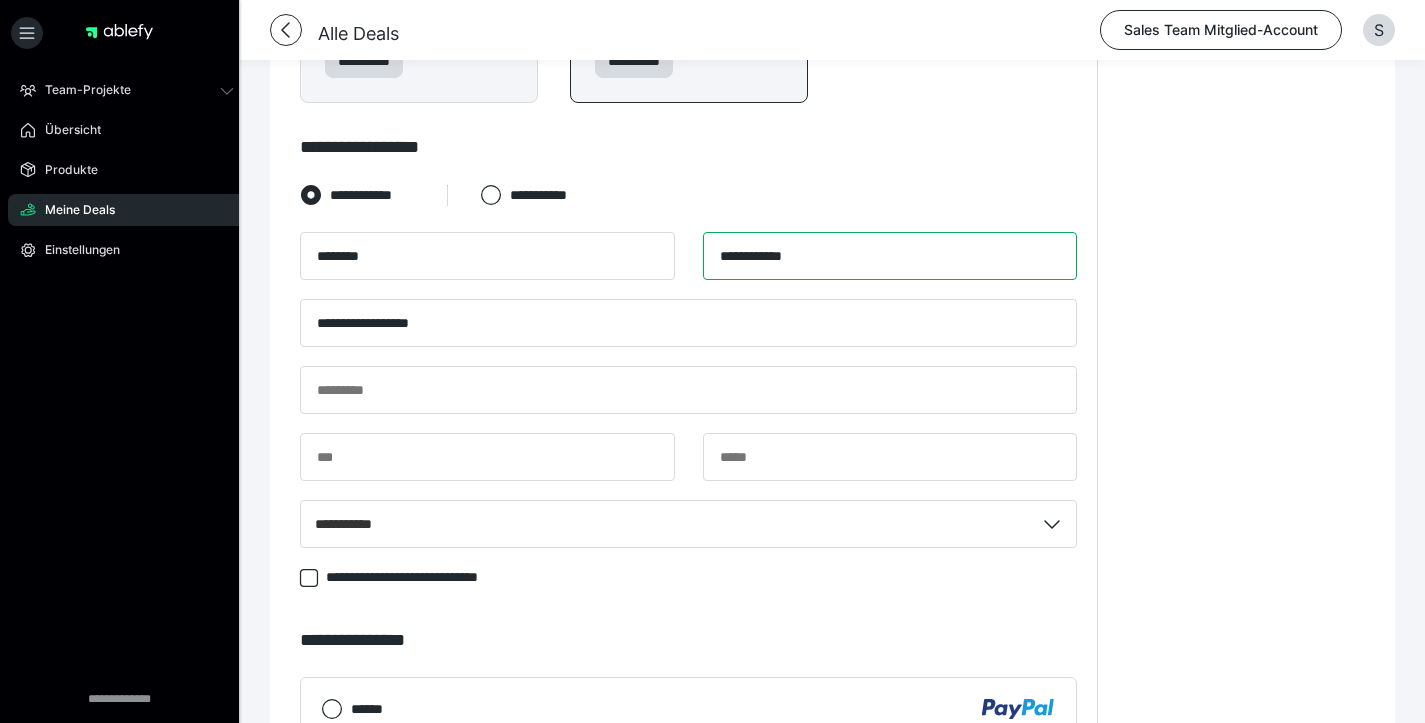 type on "**********" 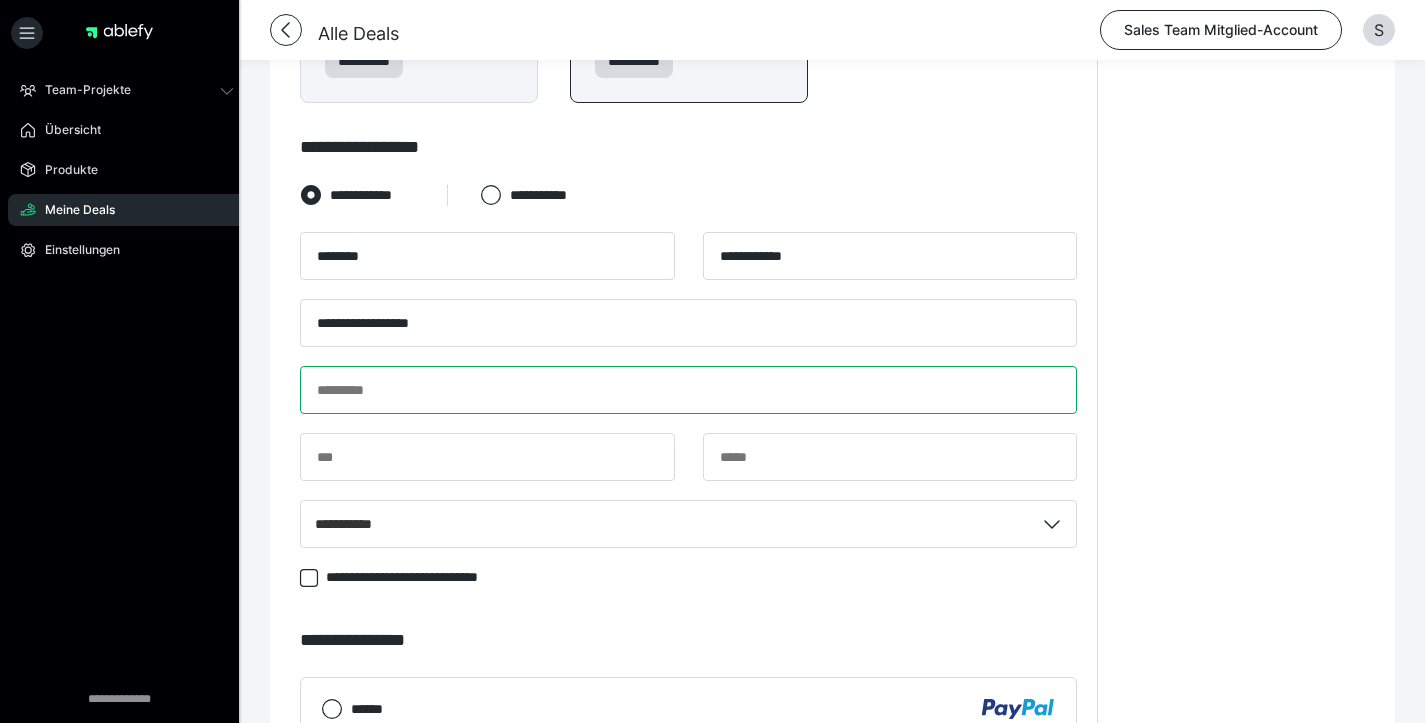 click at bounding box center (688, 390) 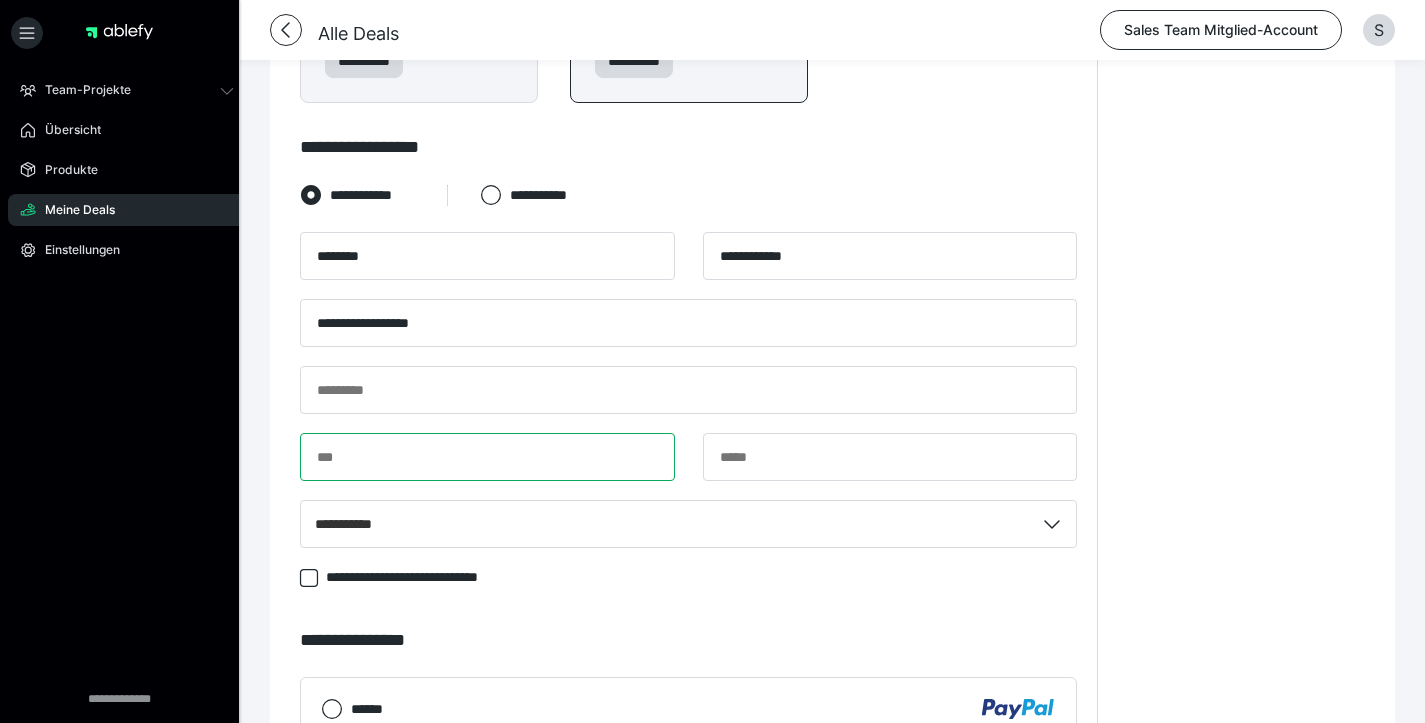 click at bounding box center [487, 457] 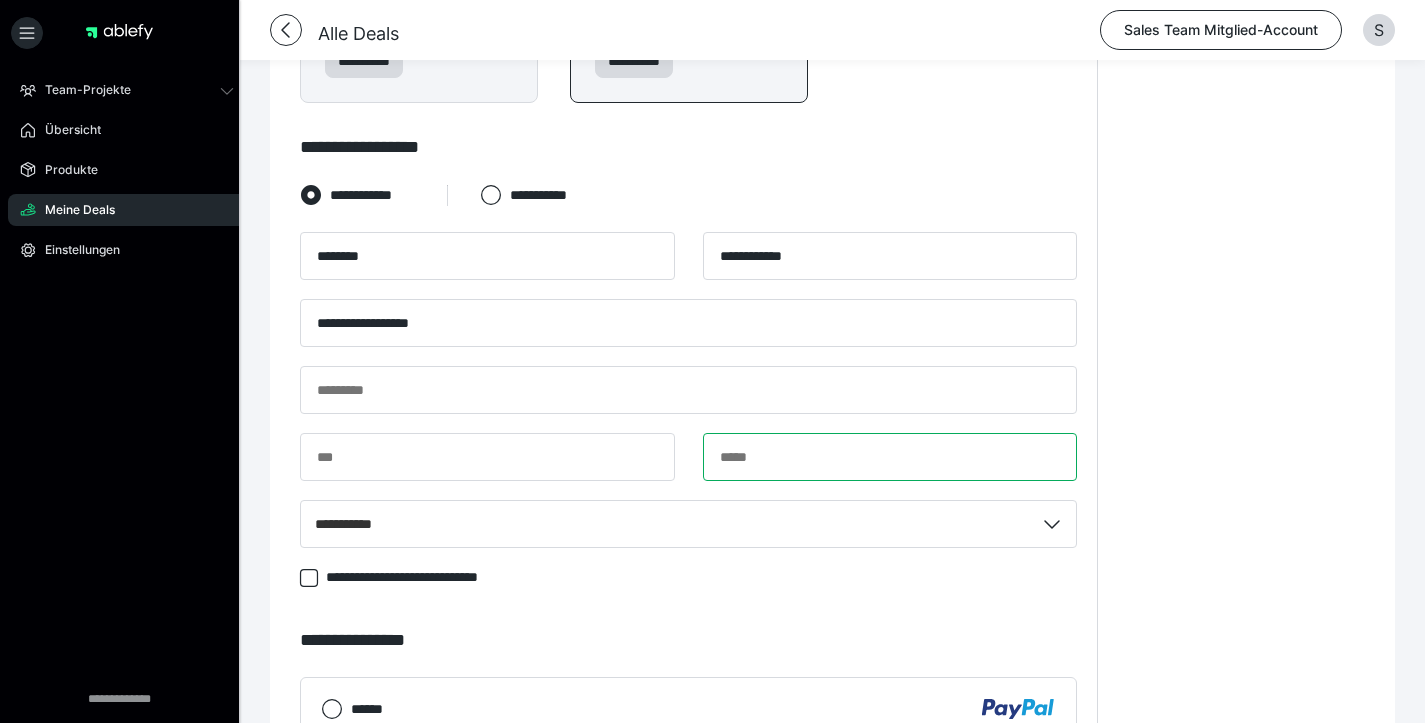 click at bounding box center (890, 457) 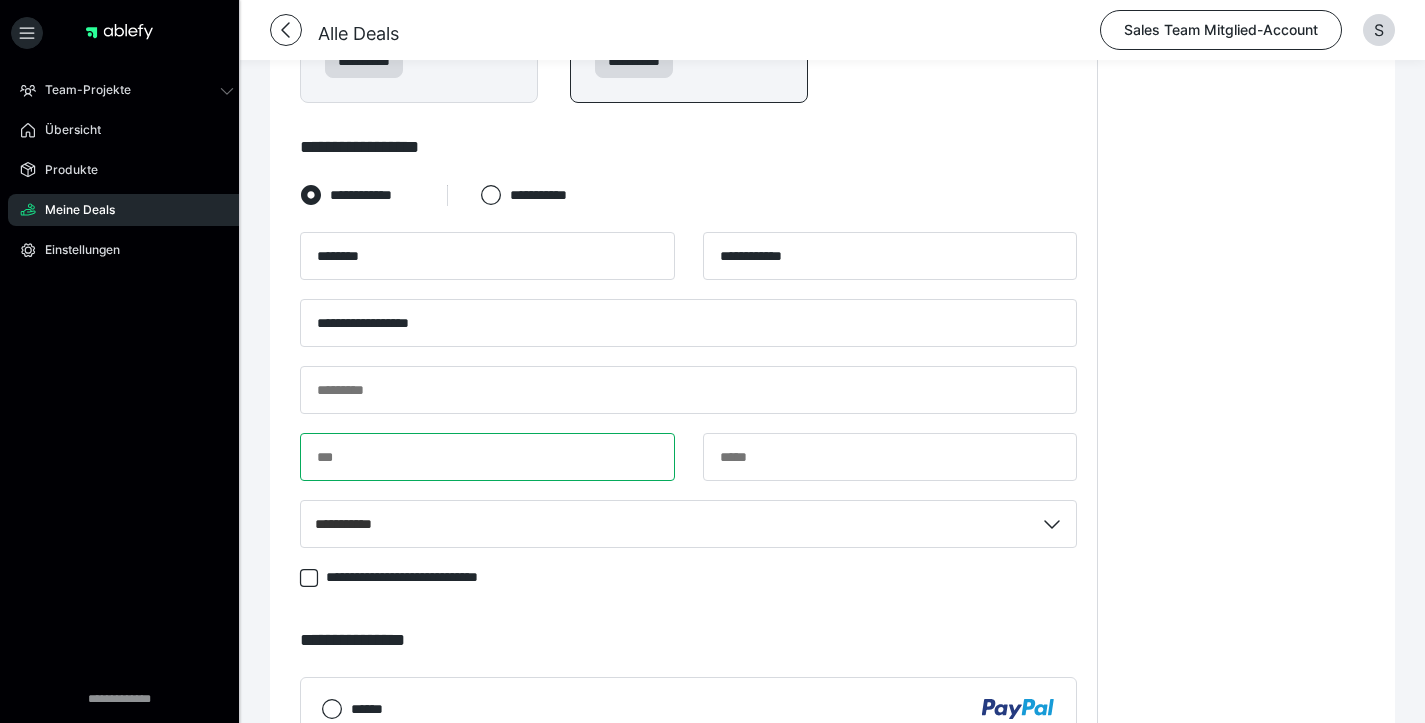 click at bounding box center [487, 457] 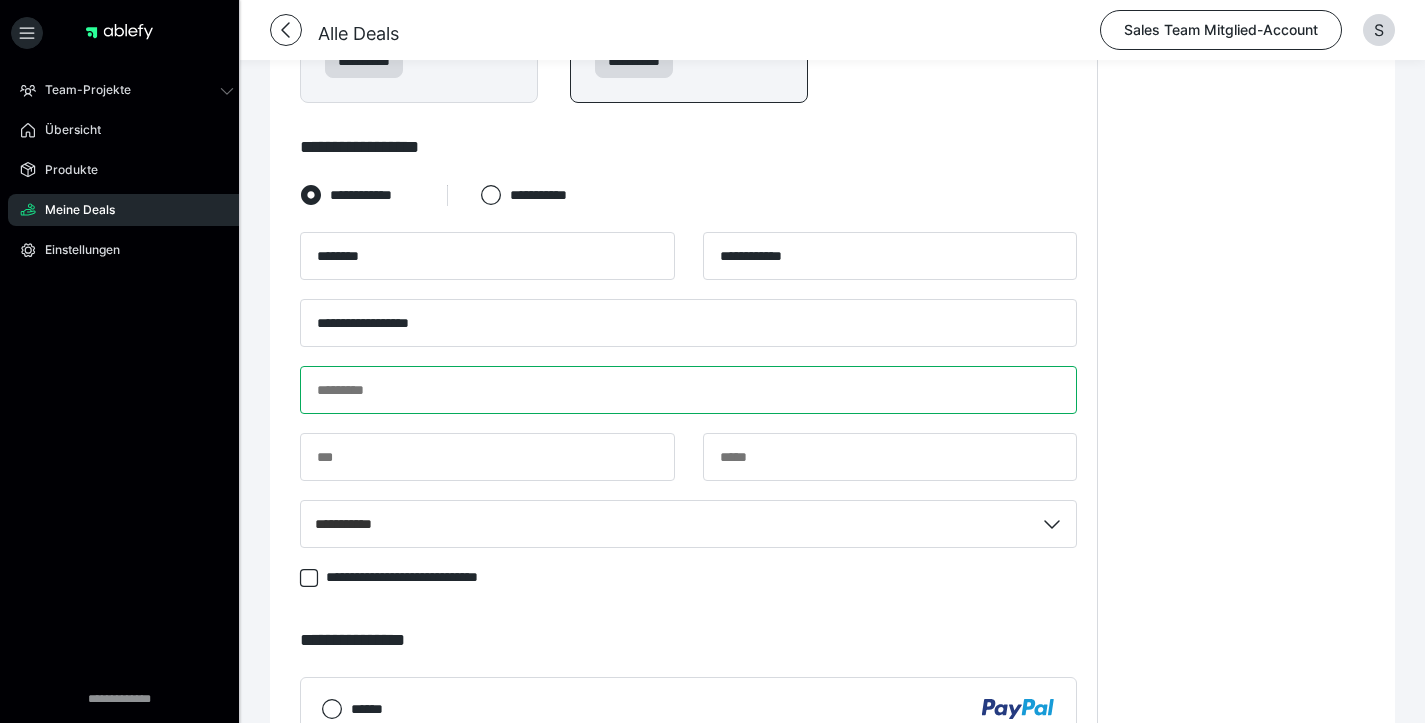 click at bounding box center (688, 390) 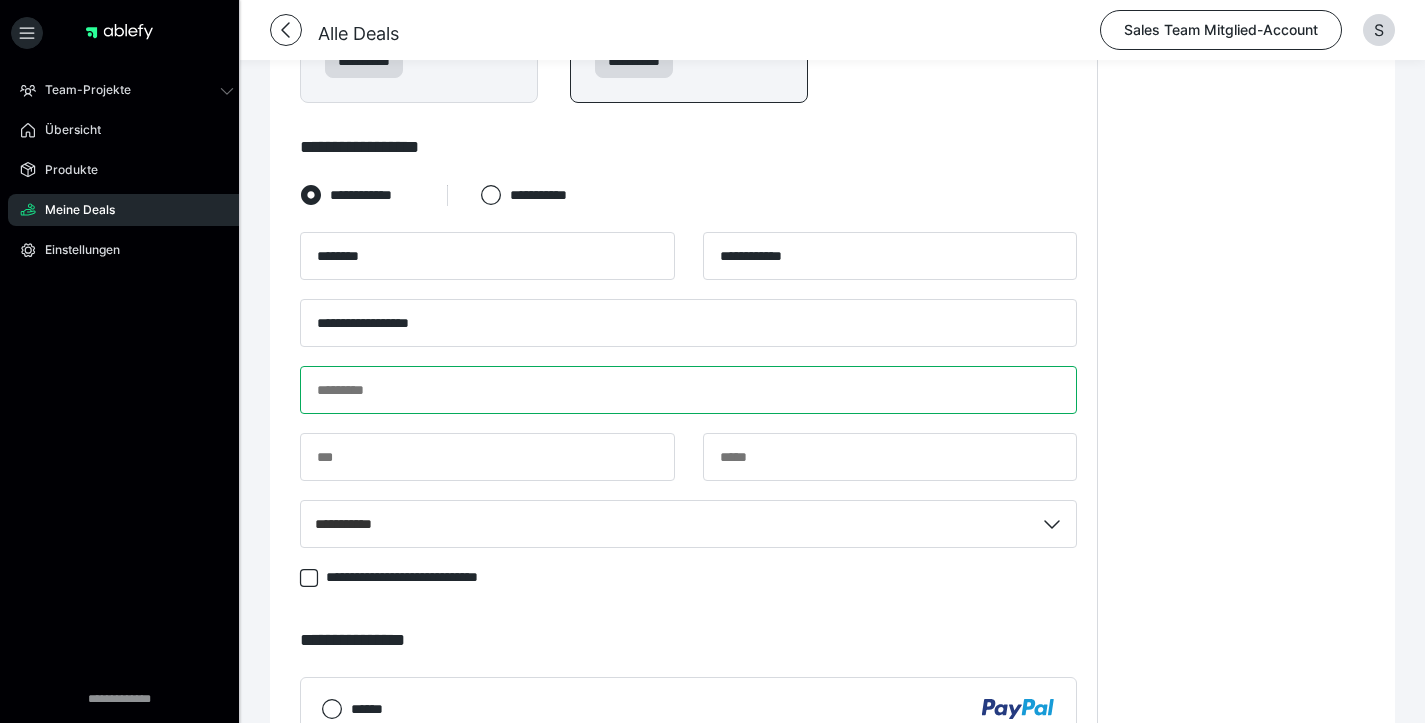 click at bounding box center [688, 390] 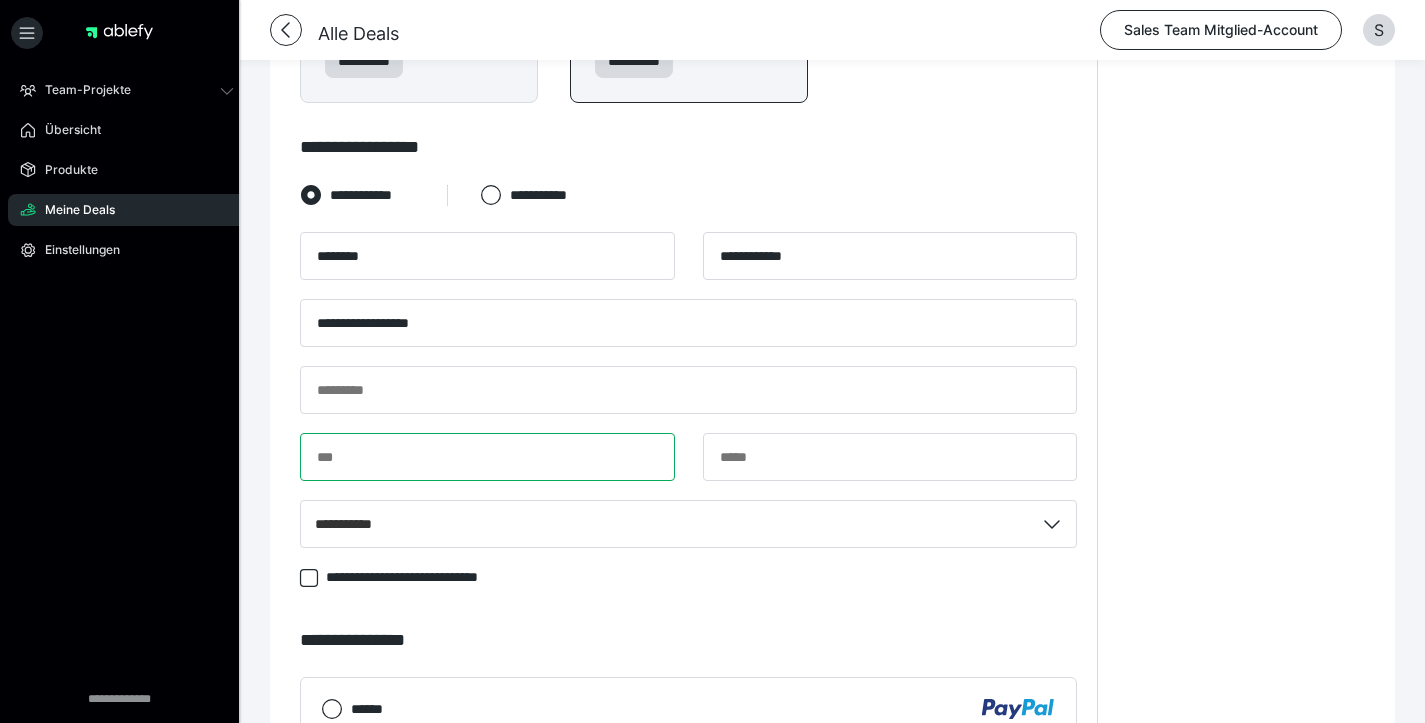 click at bounding box center (487, 457) 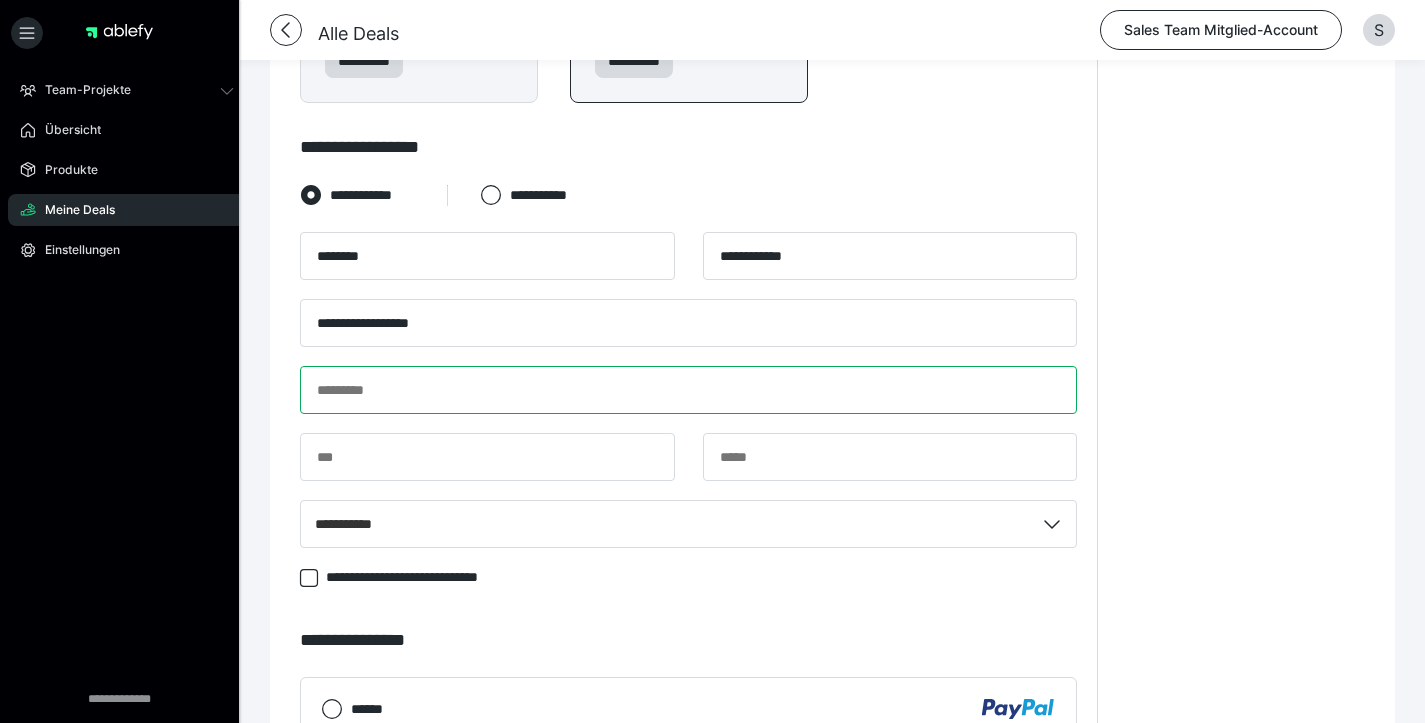 click at bounding box center (688, 390) 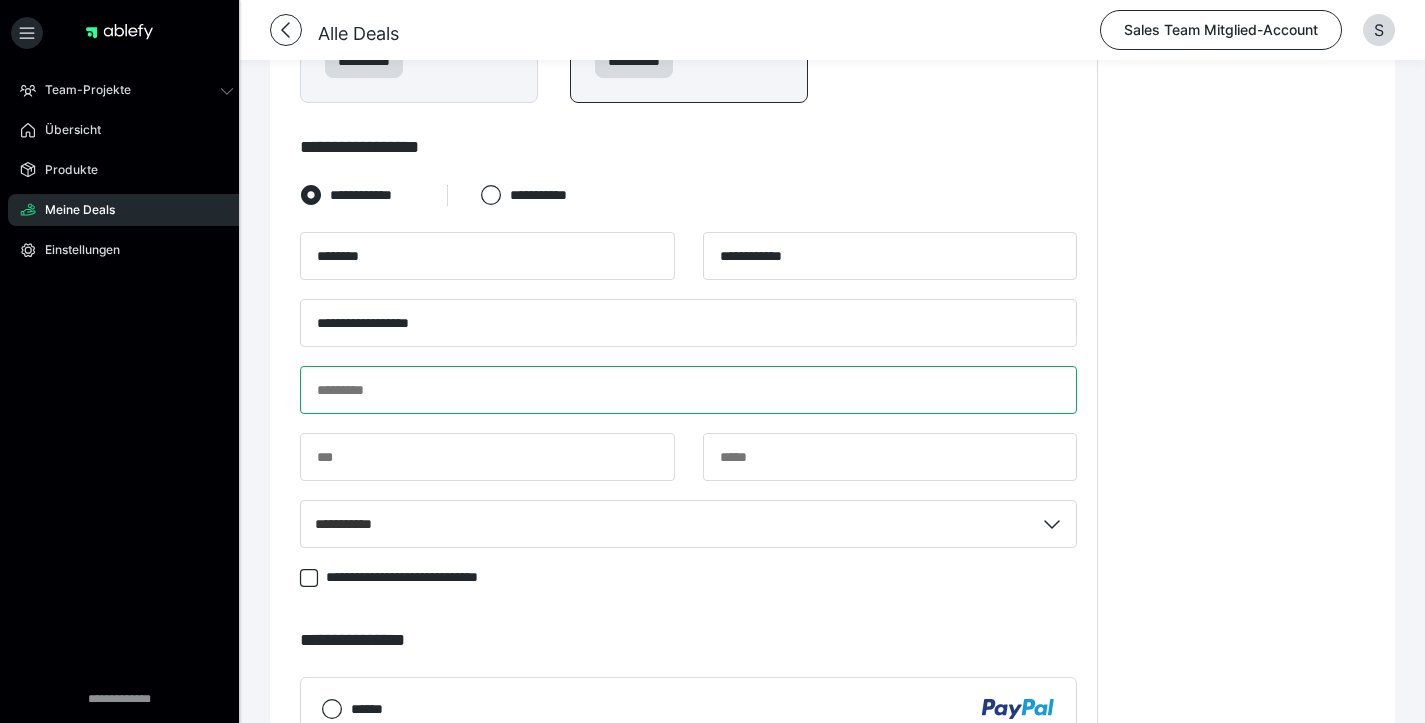 click at bounding box center (688, 390) 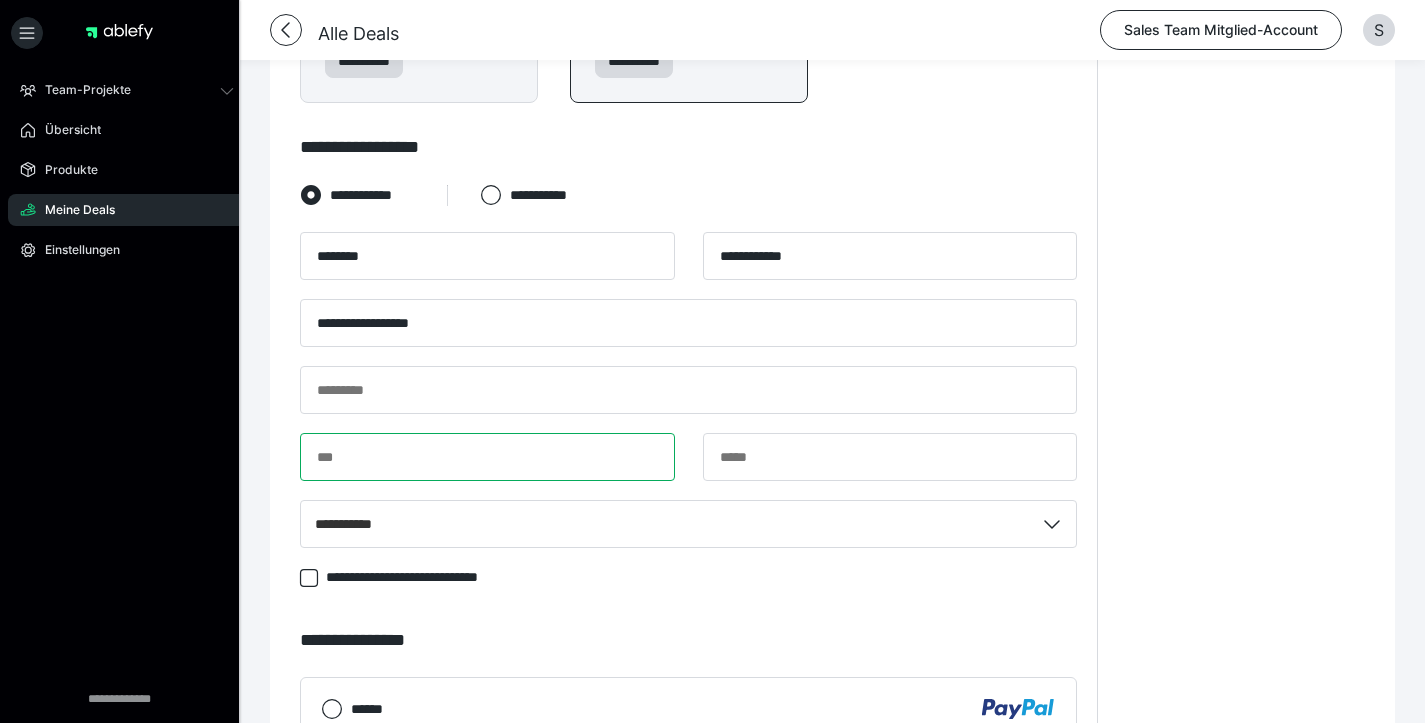 click at bounding box center [487, 457] 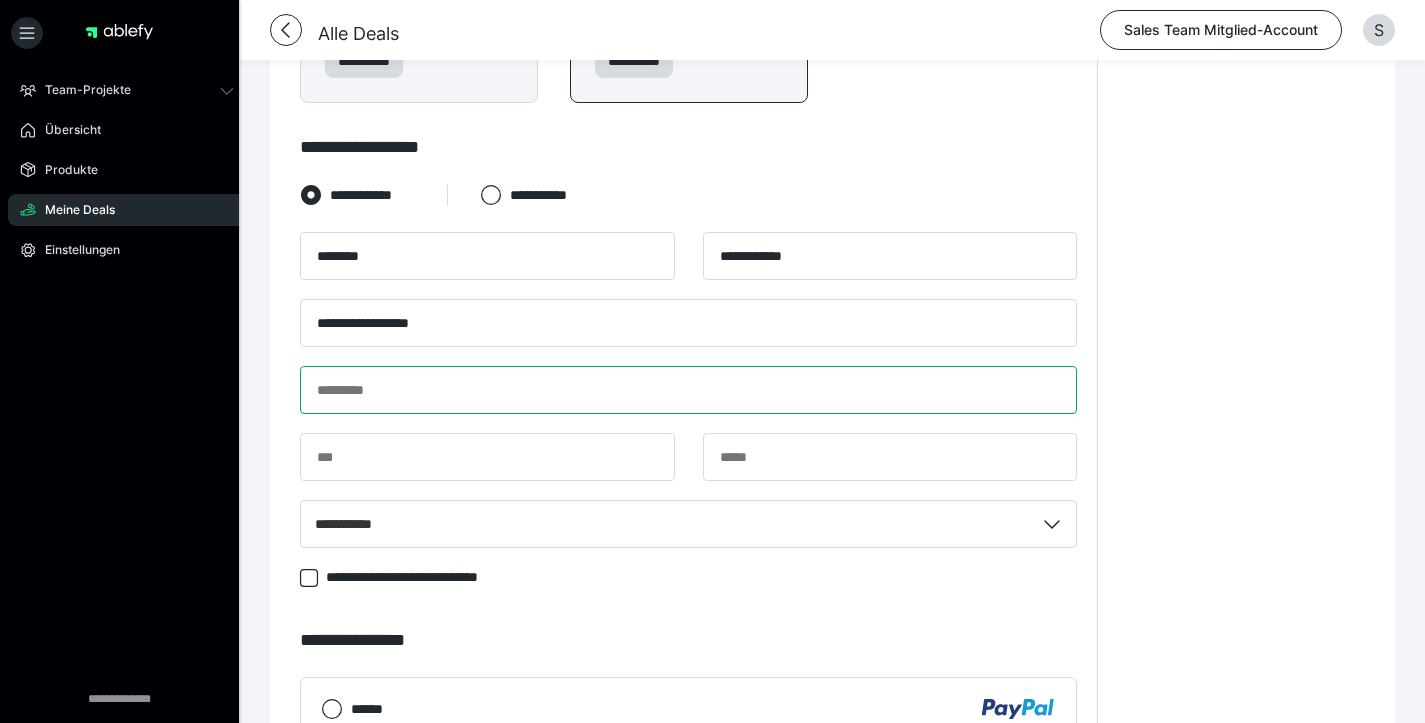 click at bounding box center (688, 390) 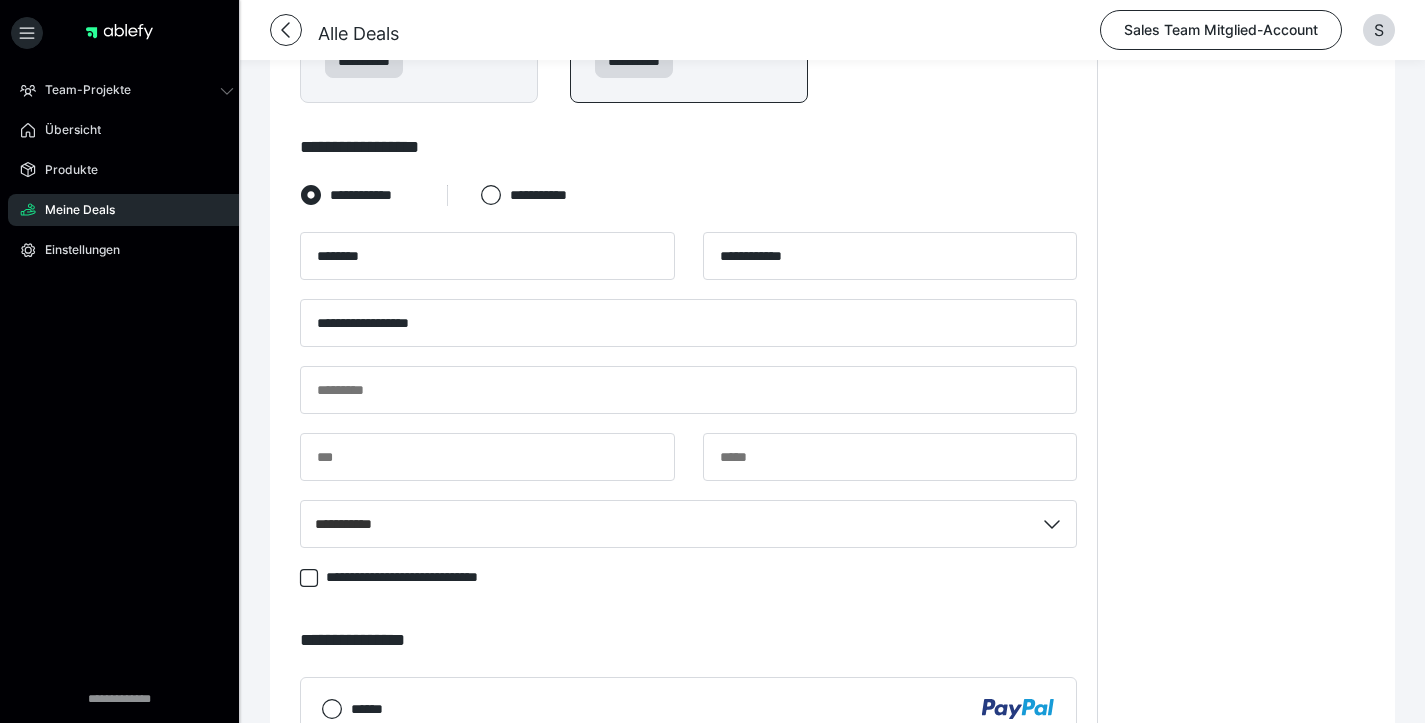 click on "**********" at bounding box center (688, 399) 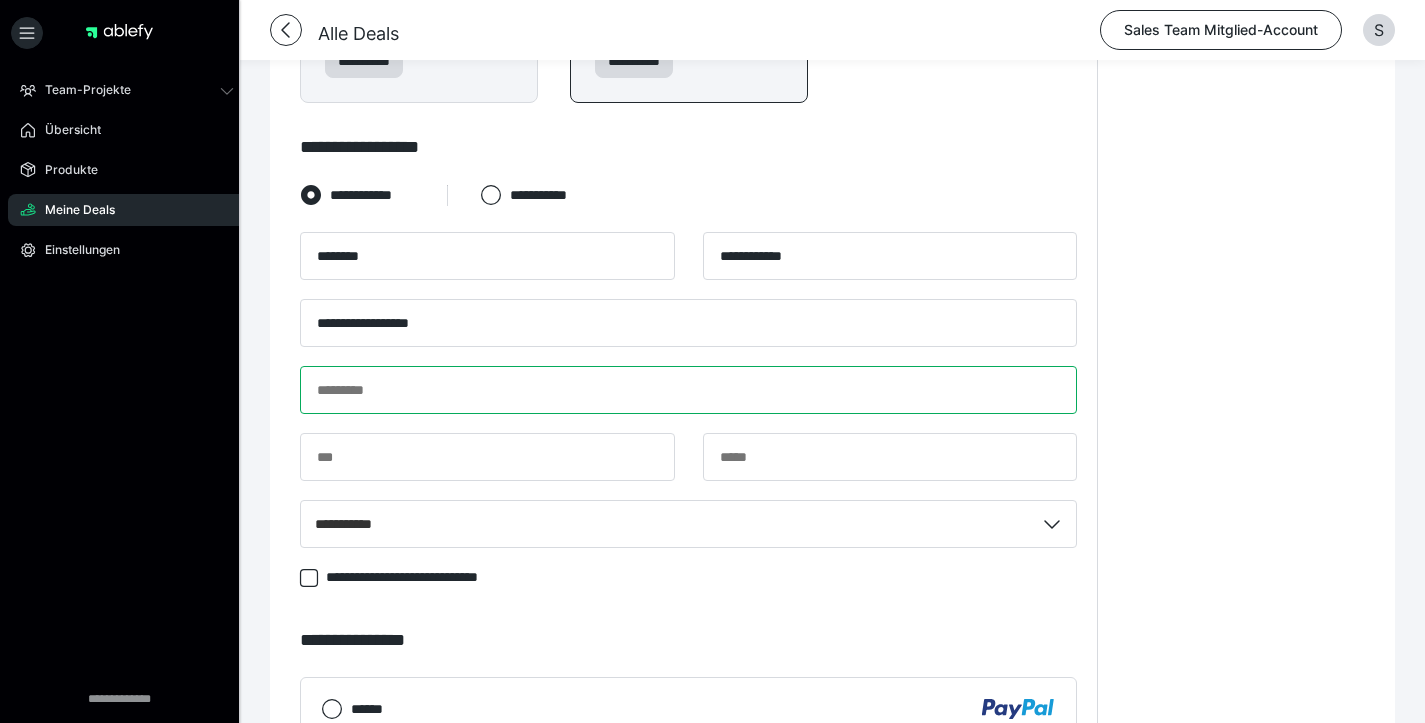 click at bounding box center (688, 390) 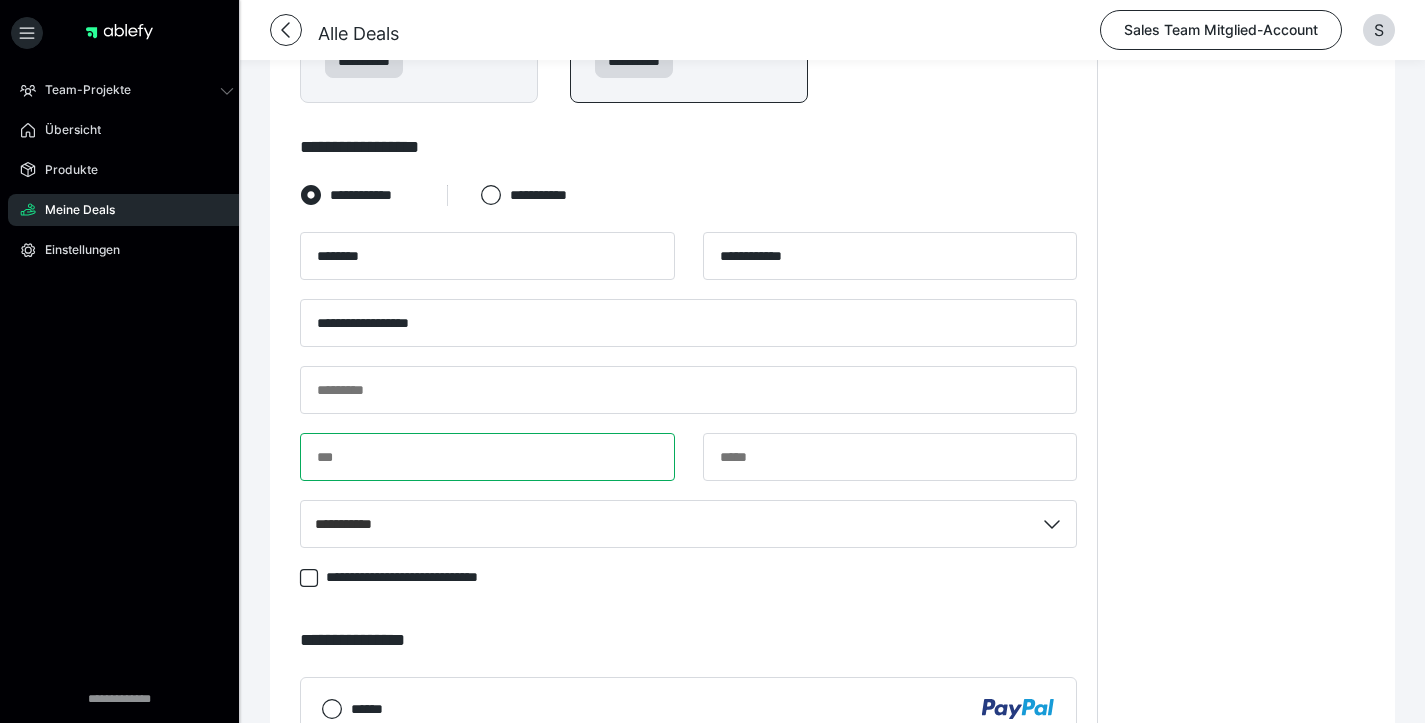 click at bounding box center [487, 457] 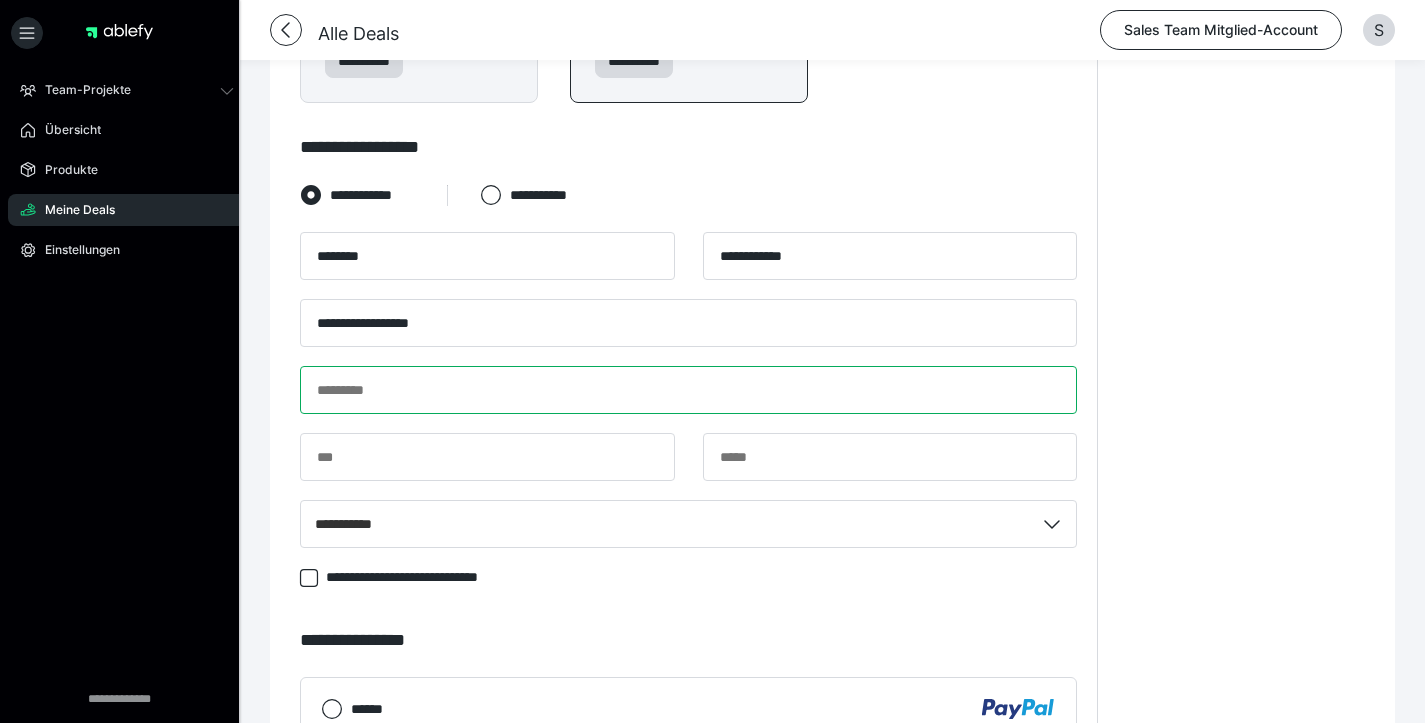 click at bounding box center [688, 390] 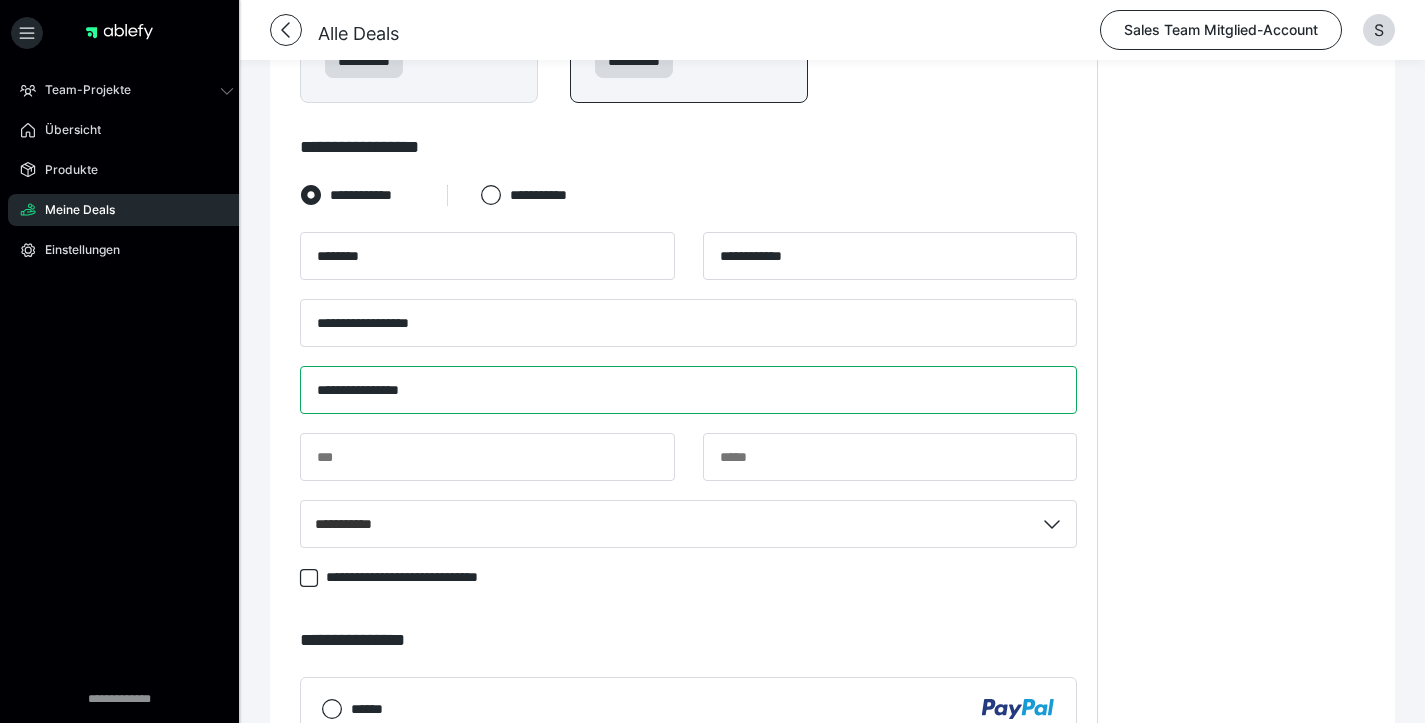 type on "**********" 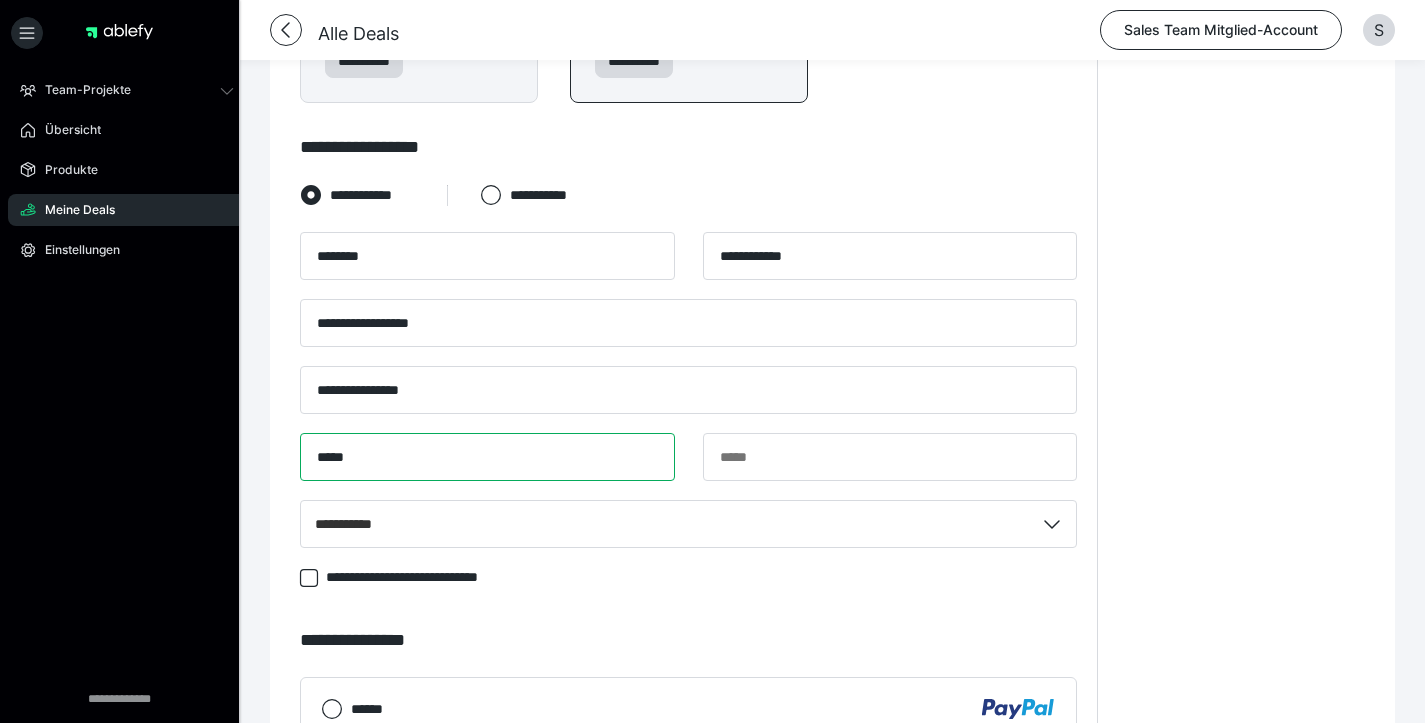 type on "*****" 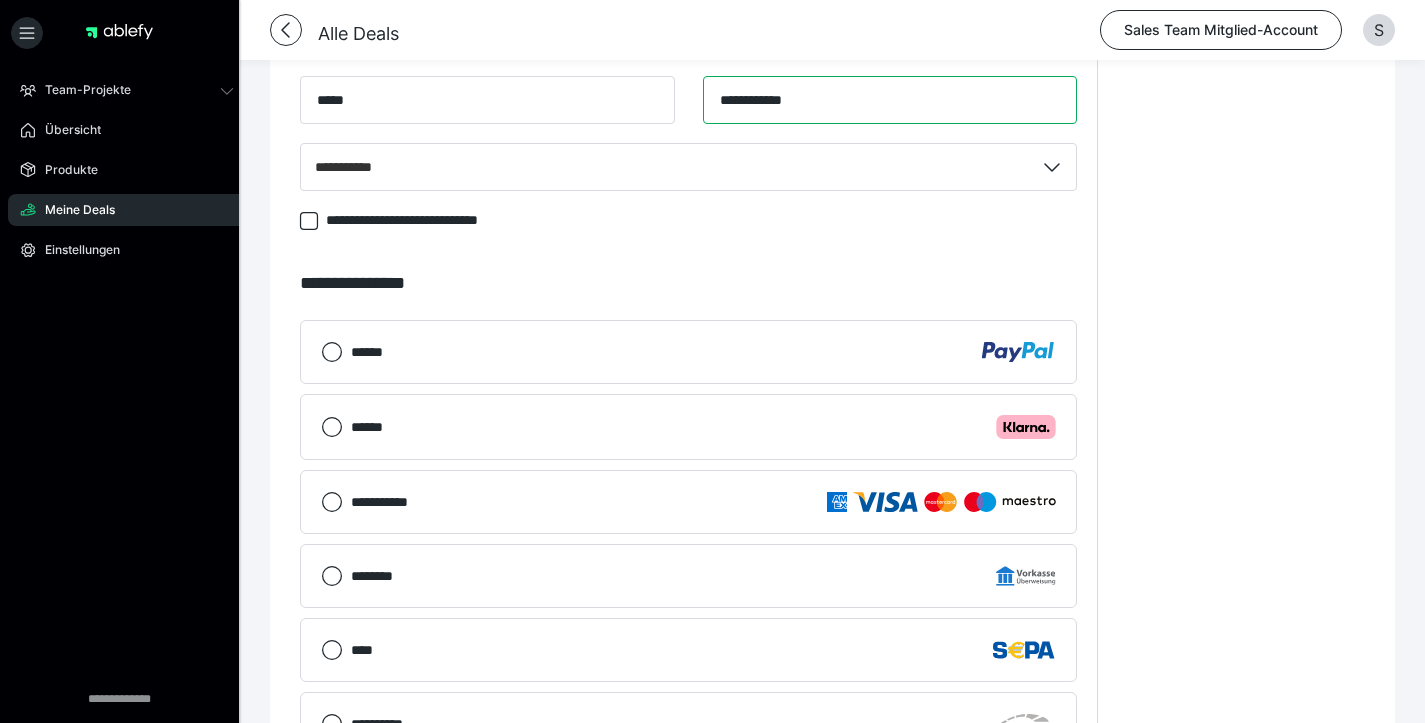 scroll, scrollTop: 1720, scrollLeft: 0, axis: vertical 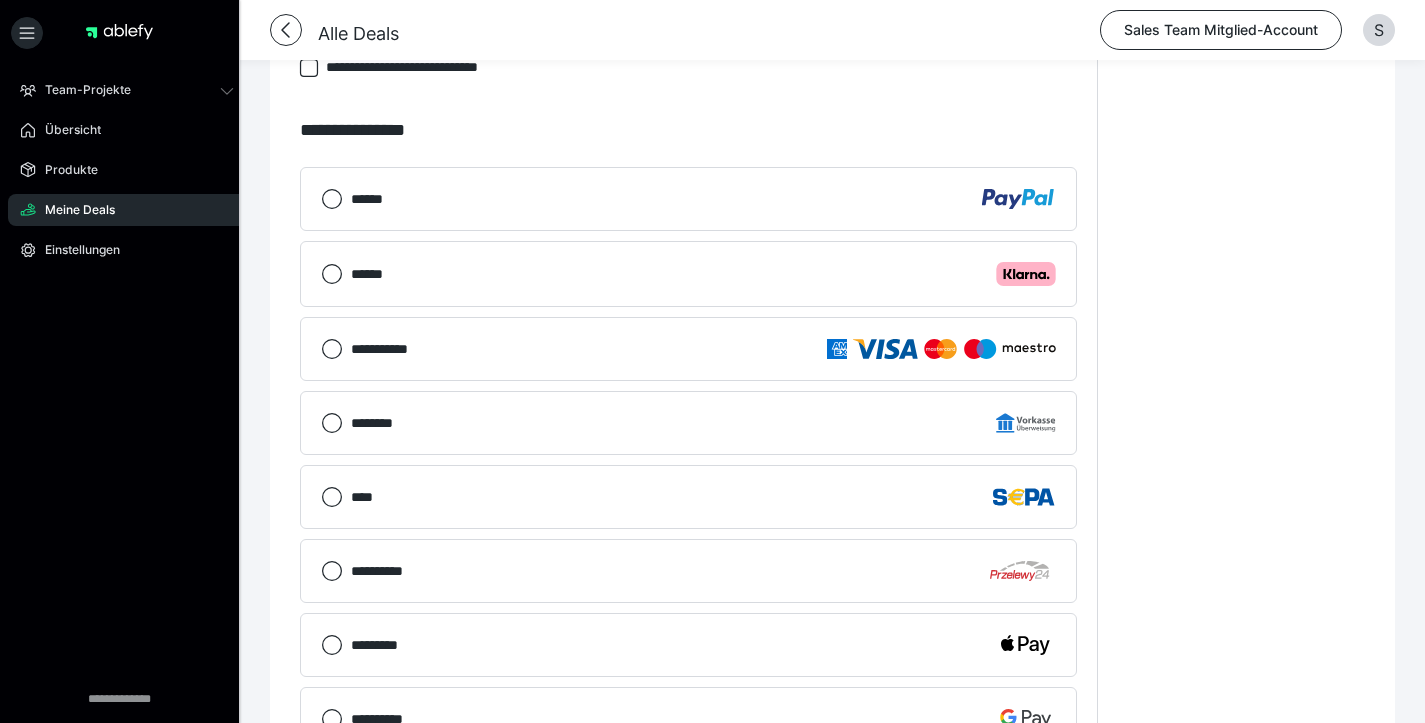 type on "**********" 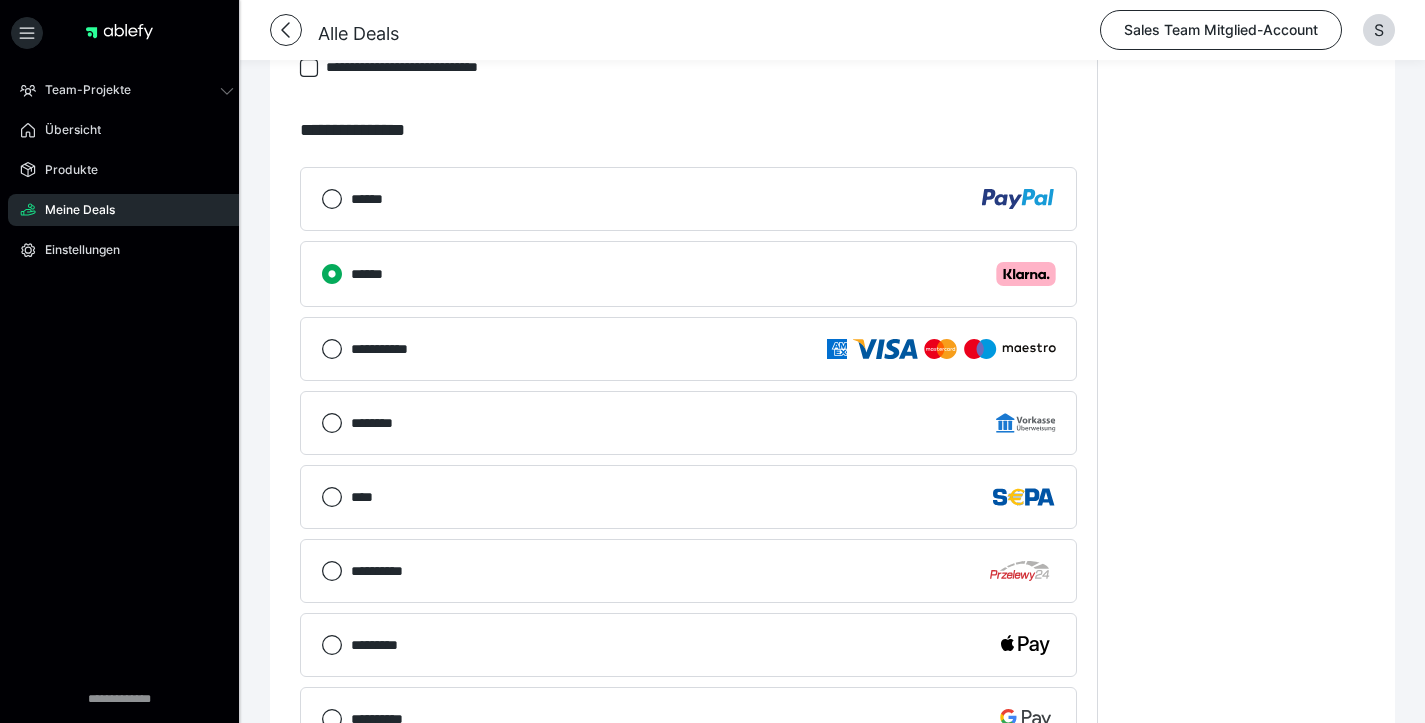 scroll, scrollTop: 2078, scrollLeft: 0, axis: vertical 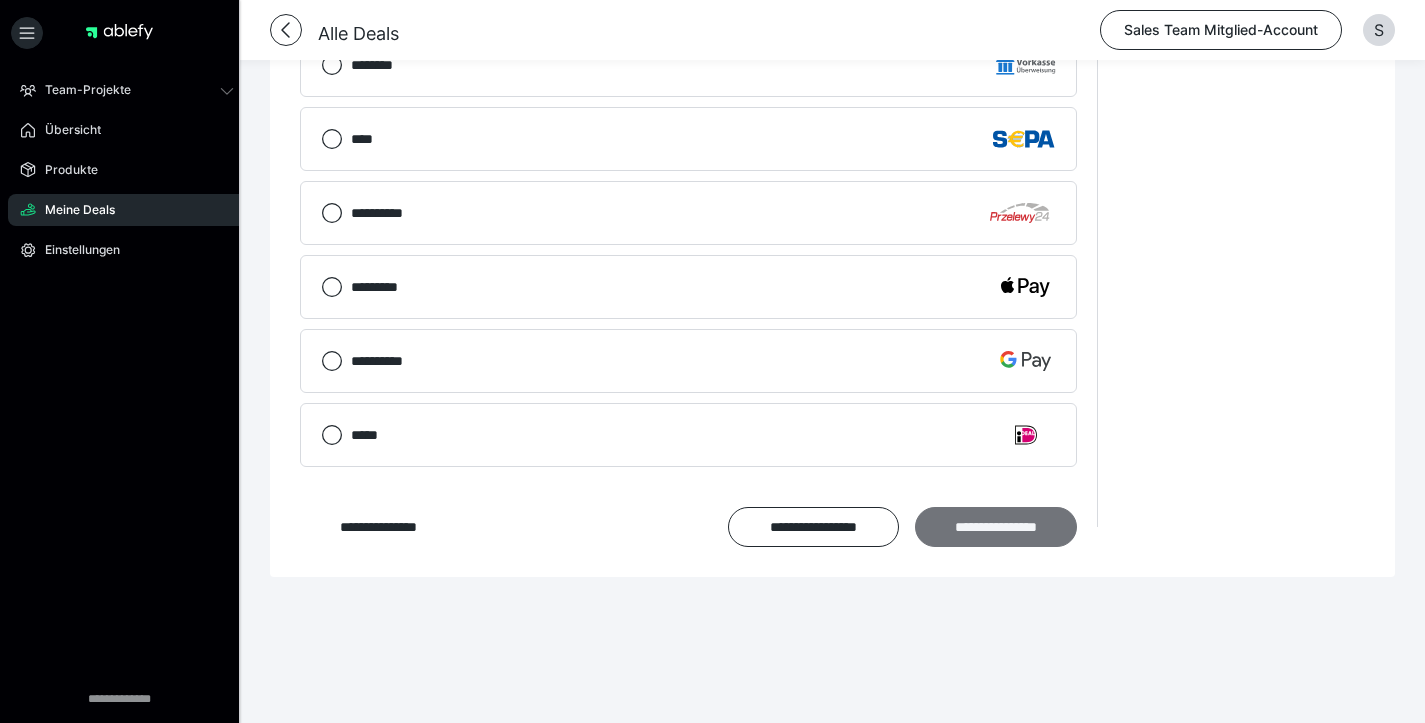 click on "**********" at bounding box center [996, 527] 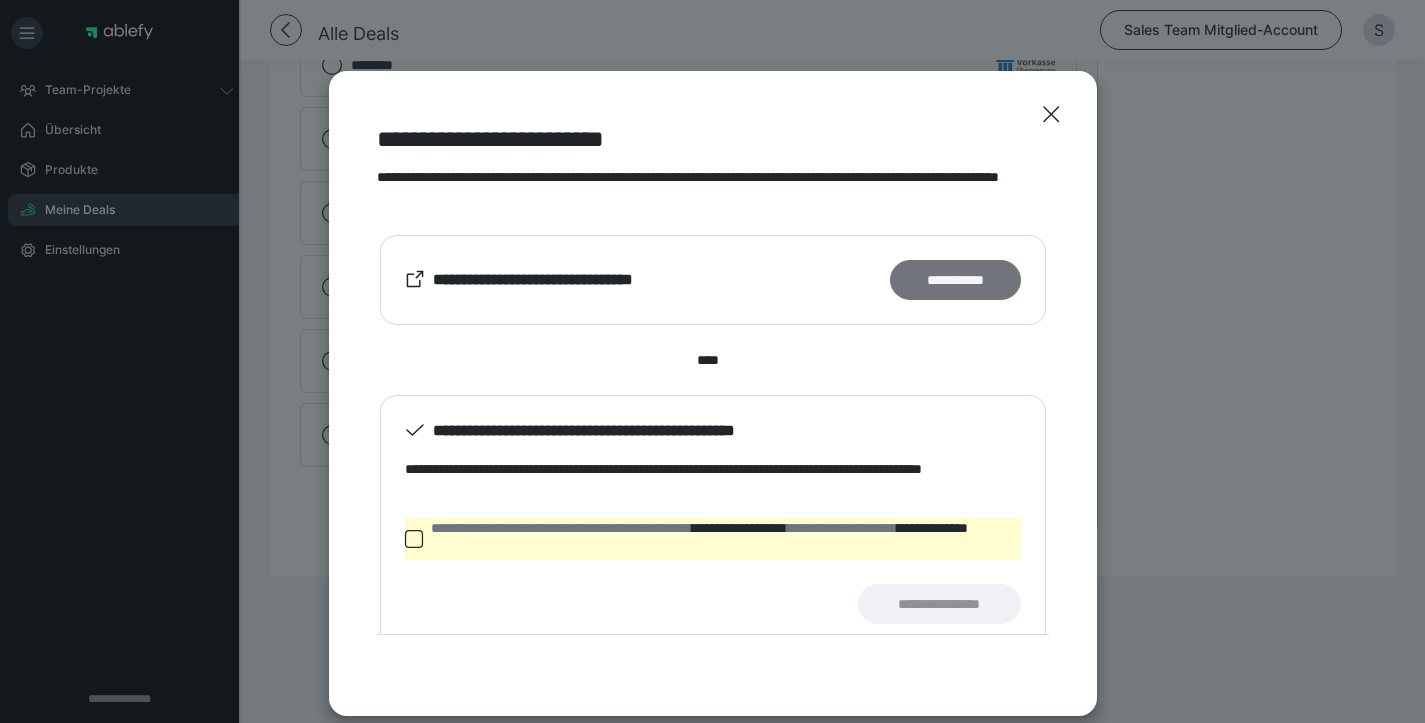 click on "**********" at bounding box center [955, 280] 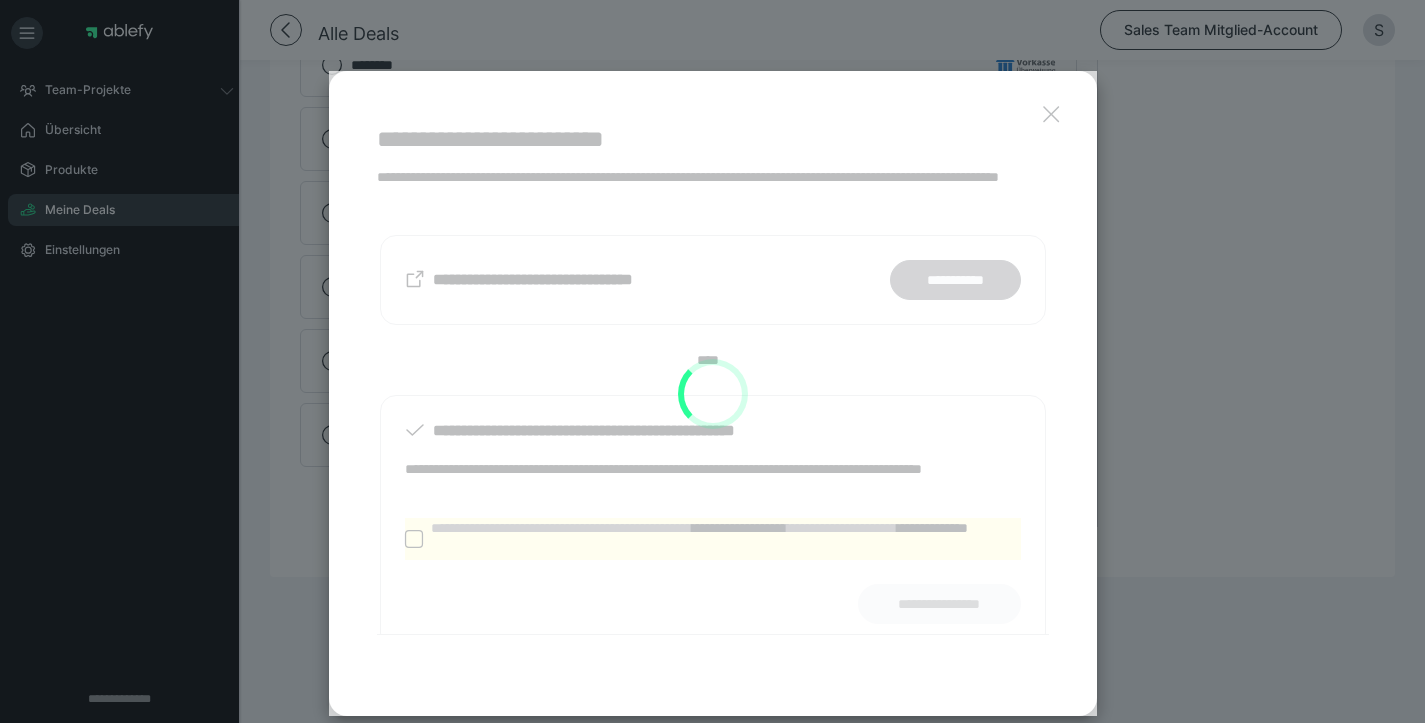 scroll, scrollTop: 1387, scrollLeft: 0, axis: vertical 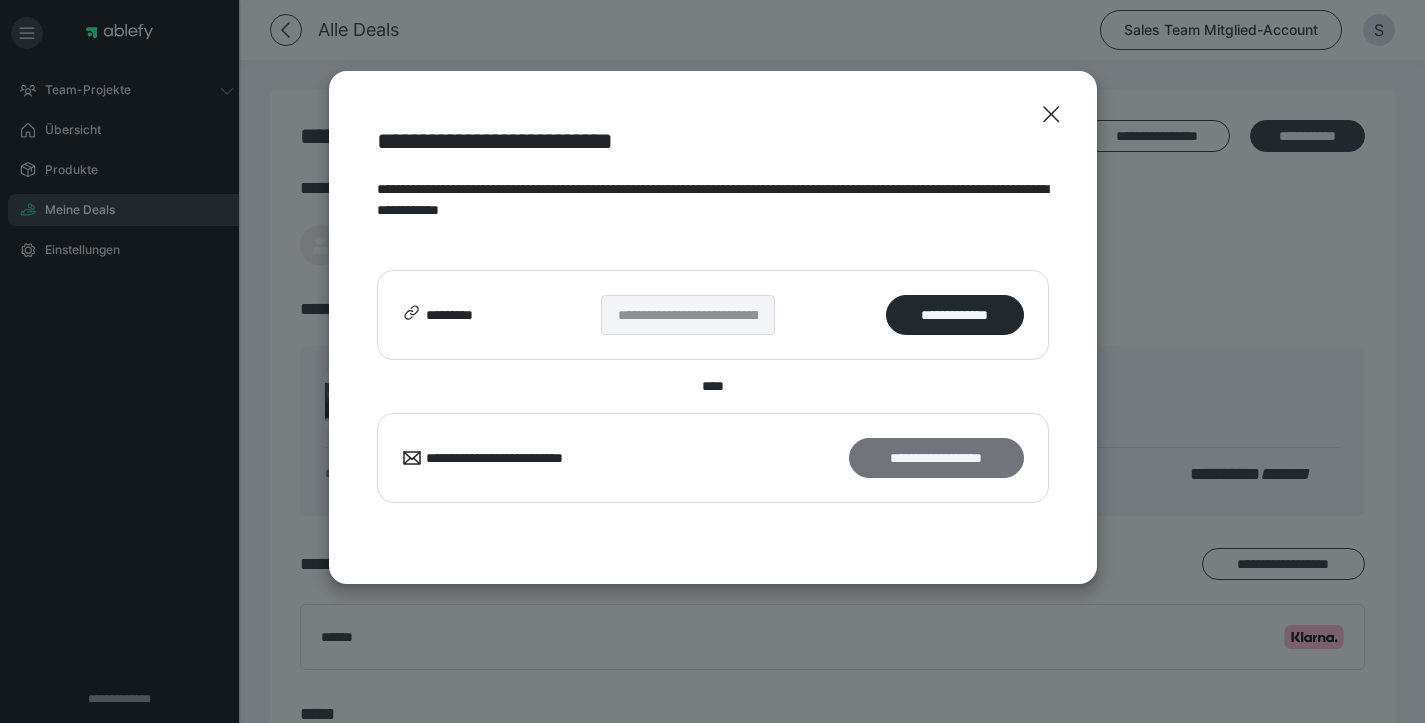 click on "**********" at bounding box center [936, 458] 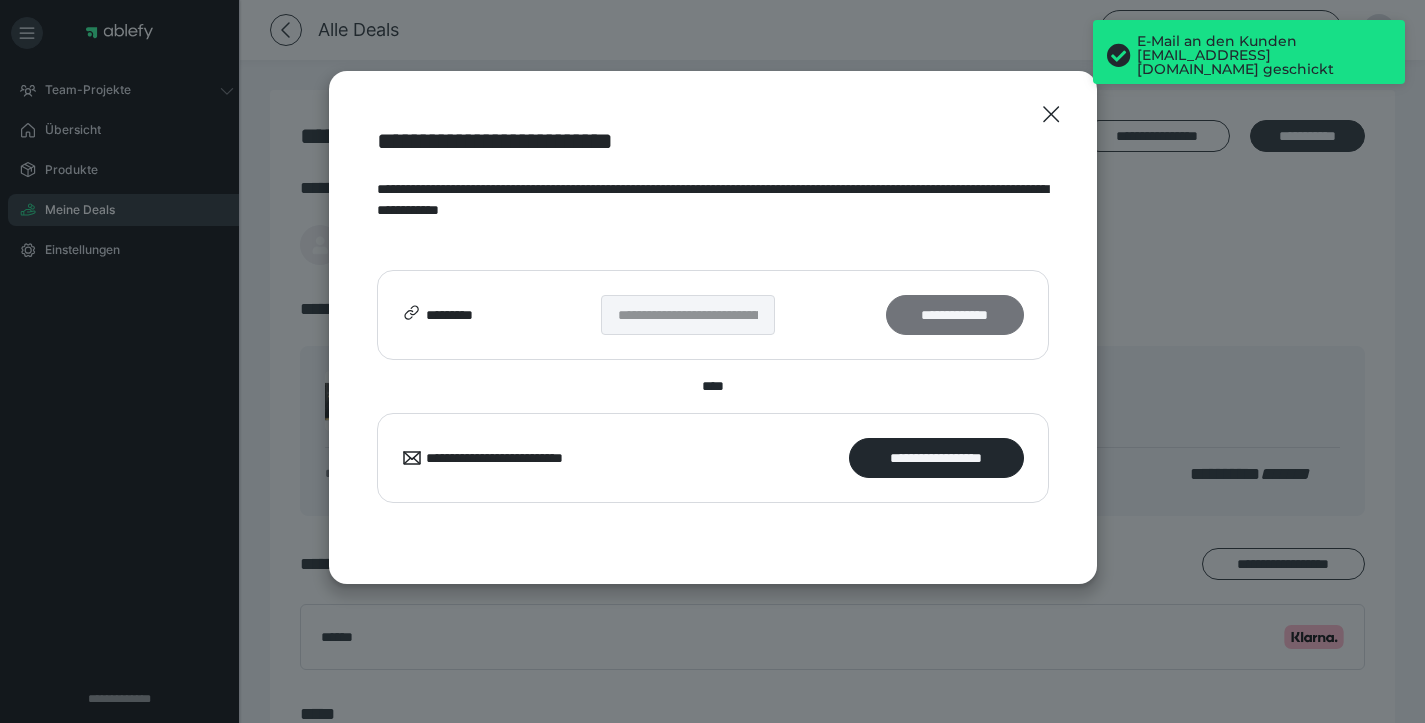 click on "**********" at bounding box center (954, 315) 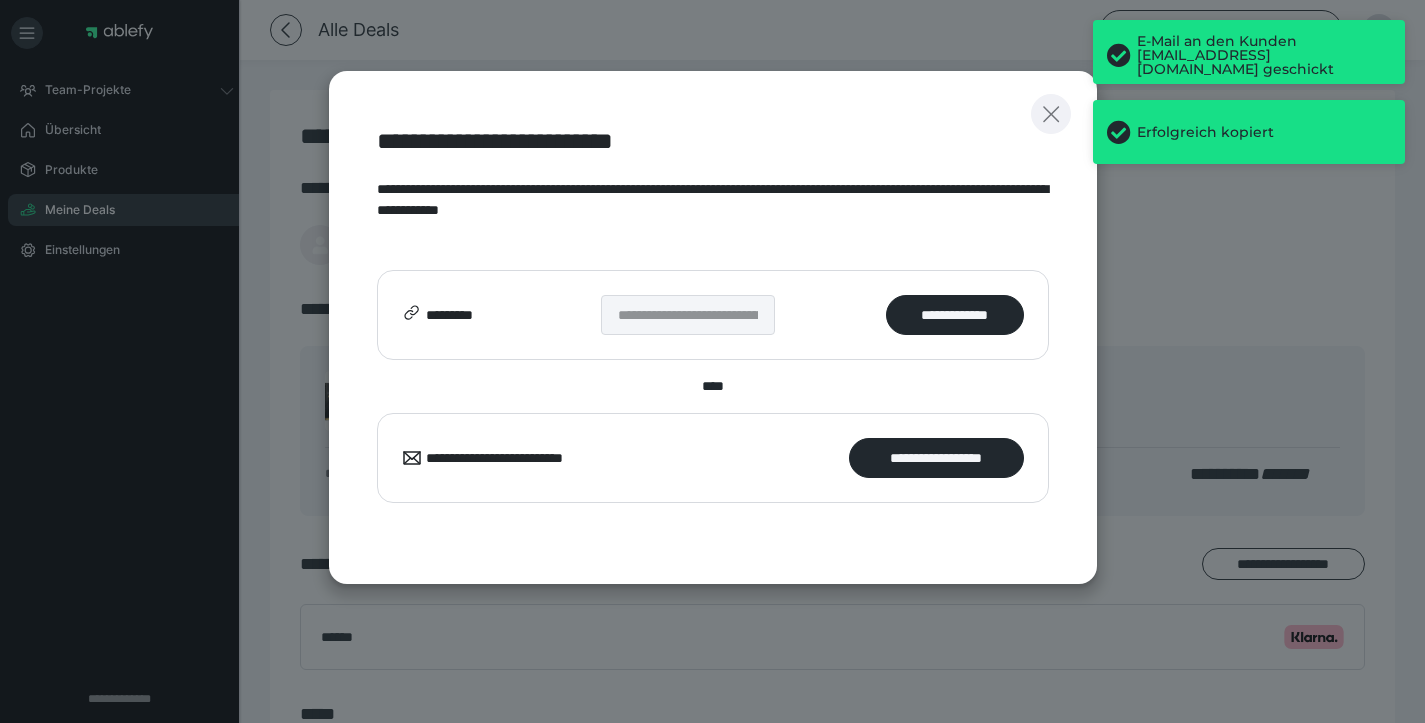 click 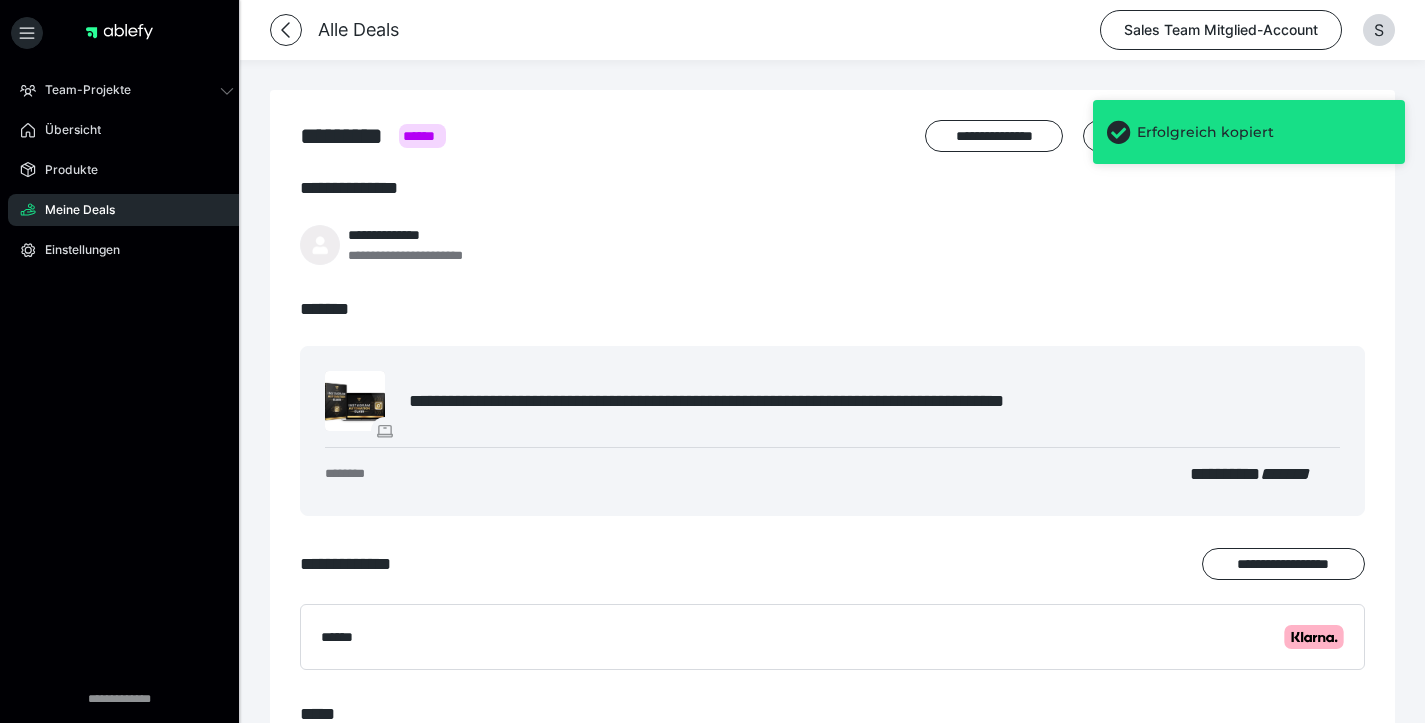 click on "**********" at bounding box center [832, 546] 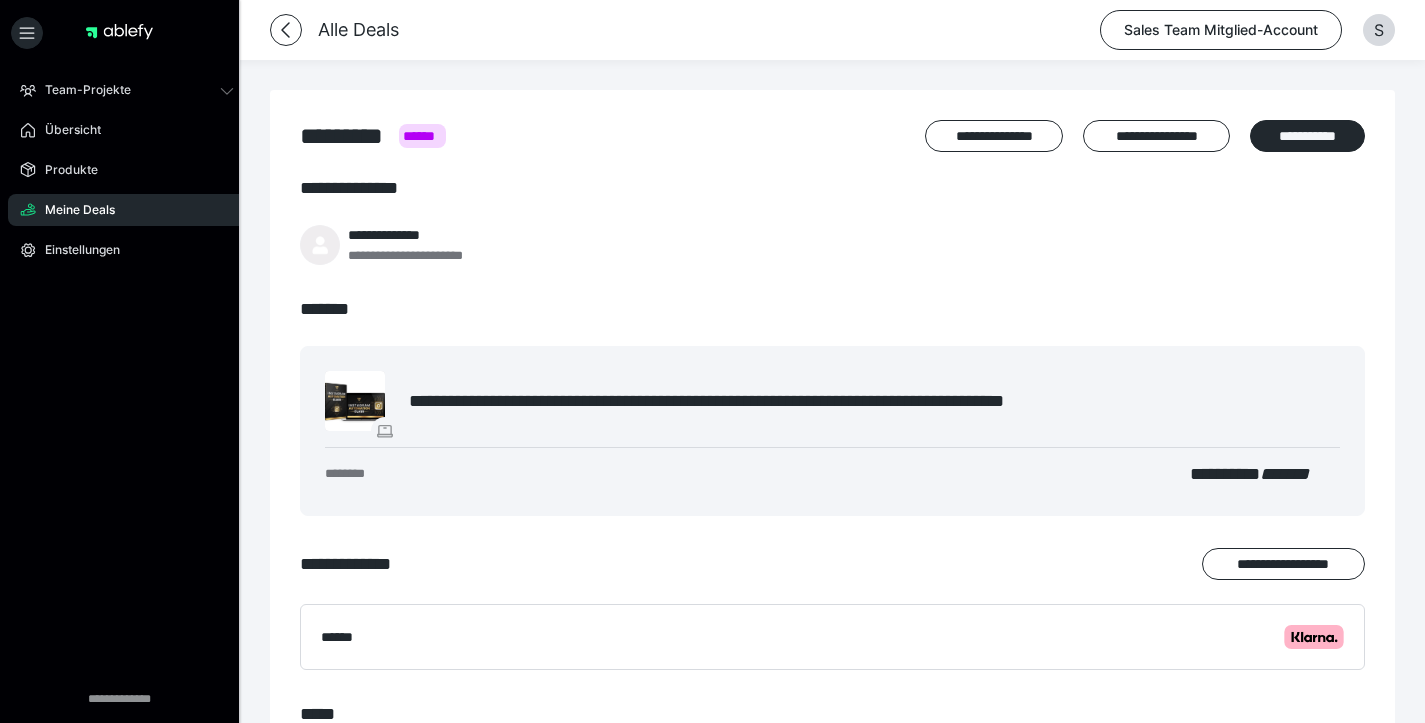 click on "**********" at bounding box center [832, 220] 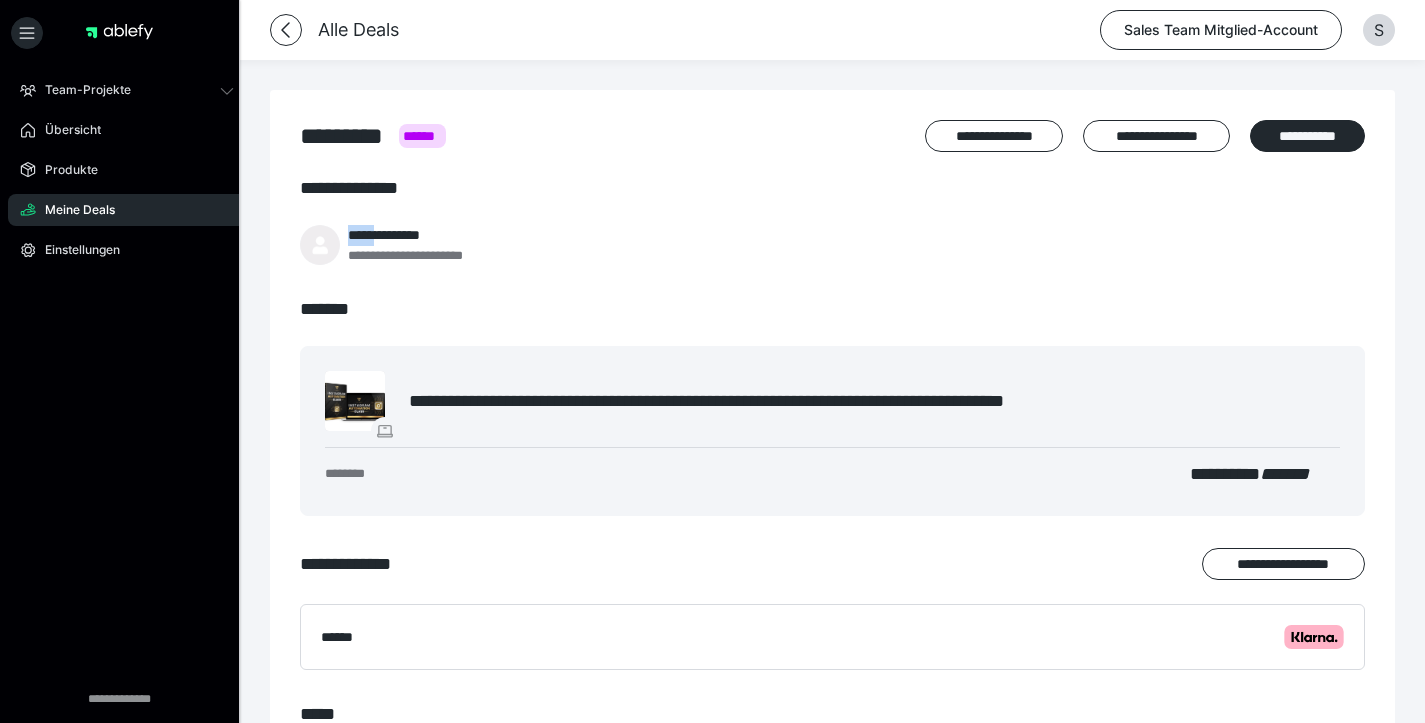 click on "**********" at bounding box center [832, 220] 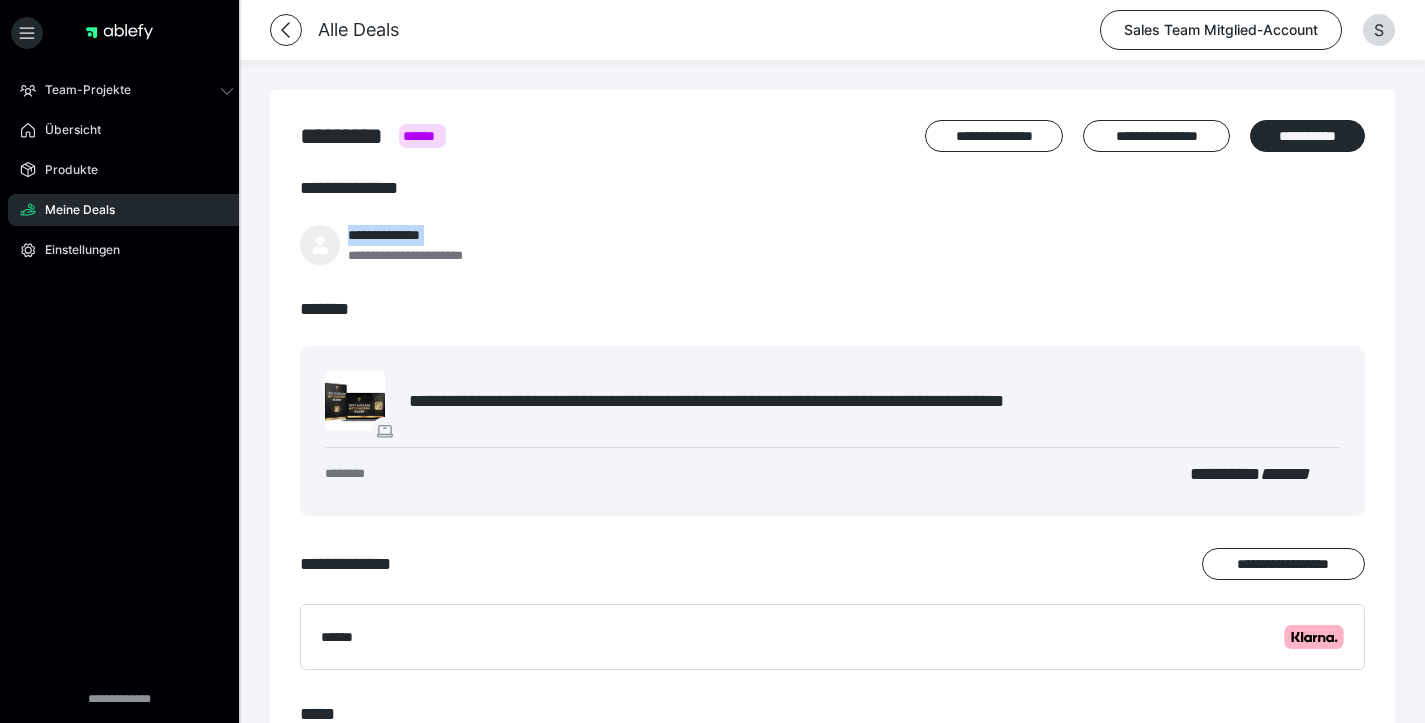 click on "**********" at bounding box center (832, 220) 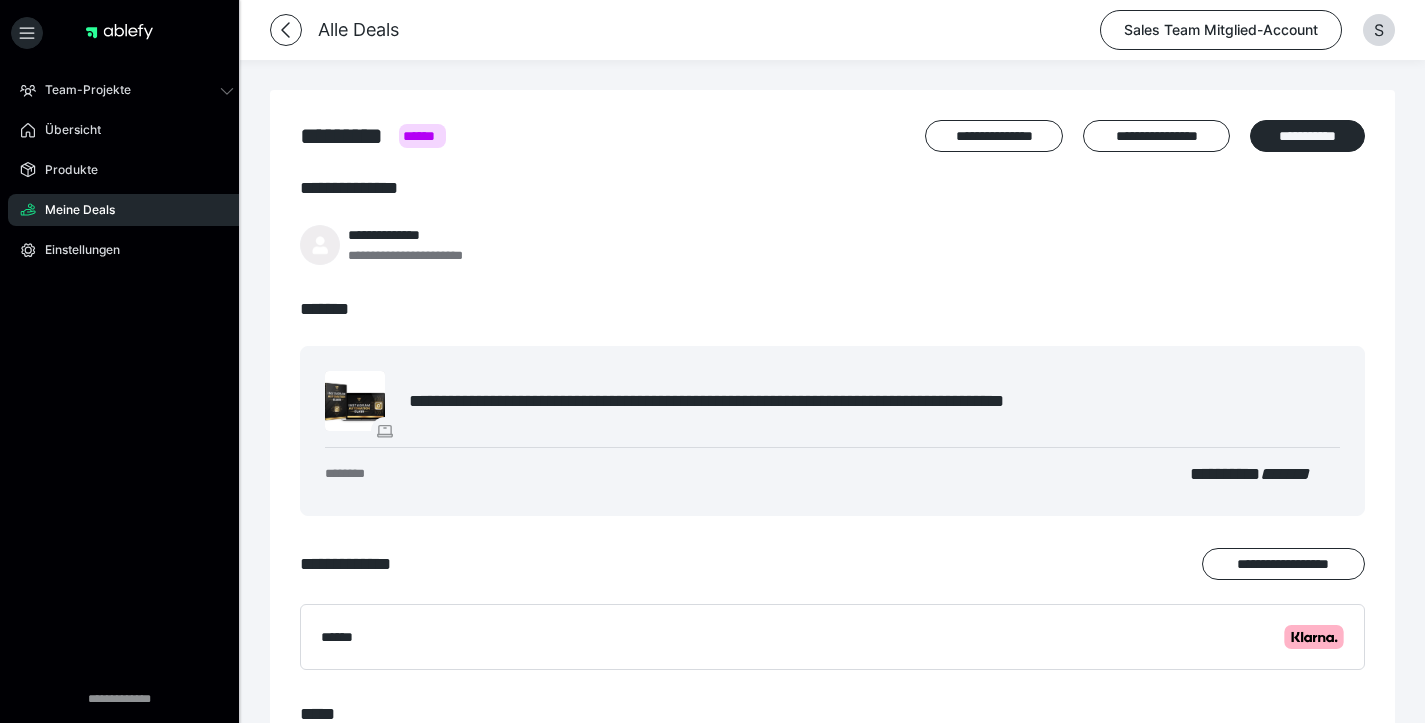 click on "**********" at bounding box center [427, 255] 